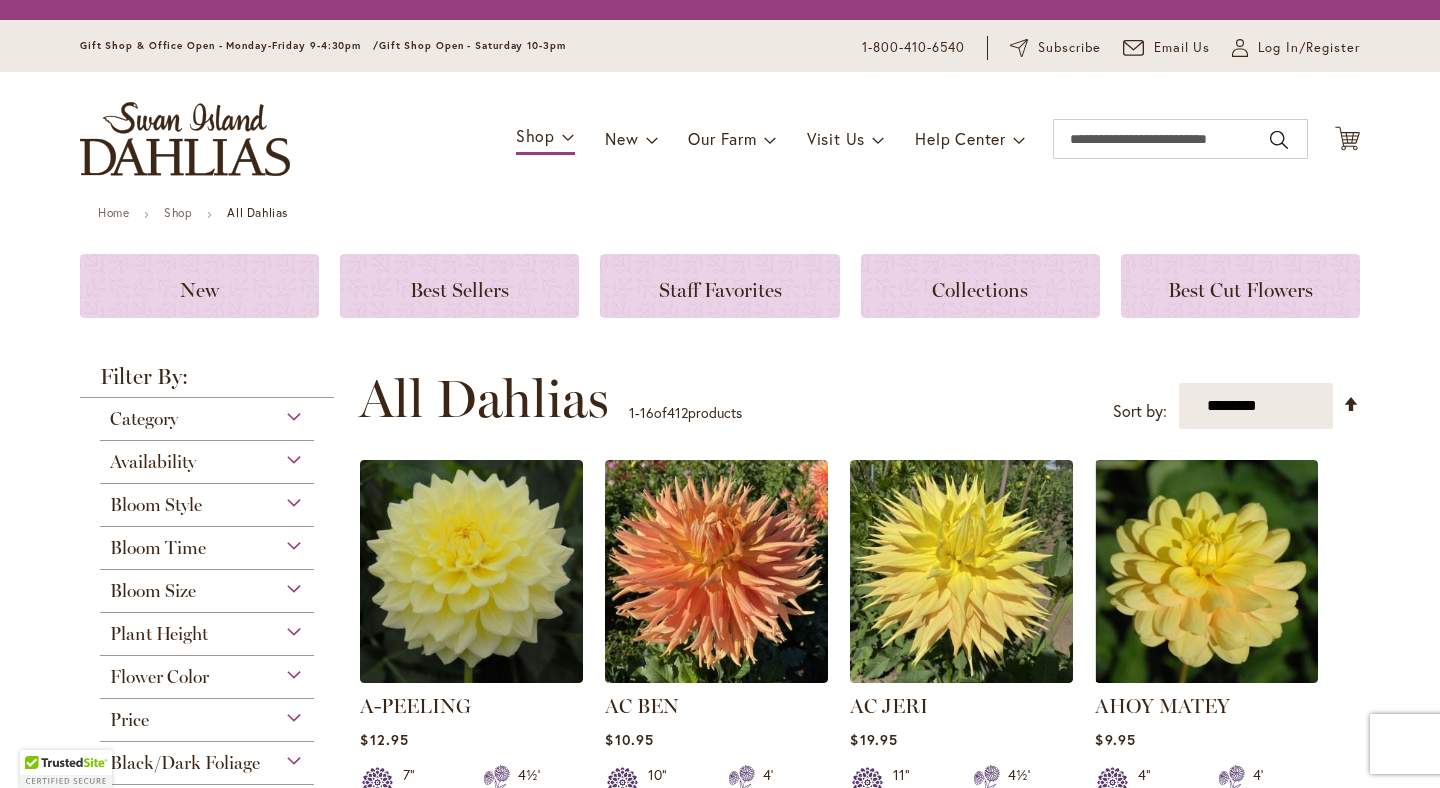 scroll, scrollTop: 0, scrollLeft: 0, axis: both 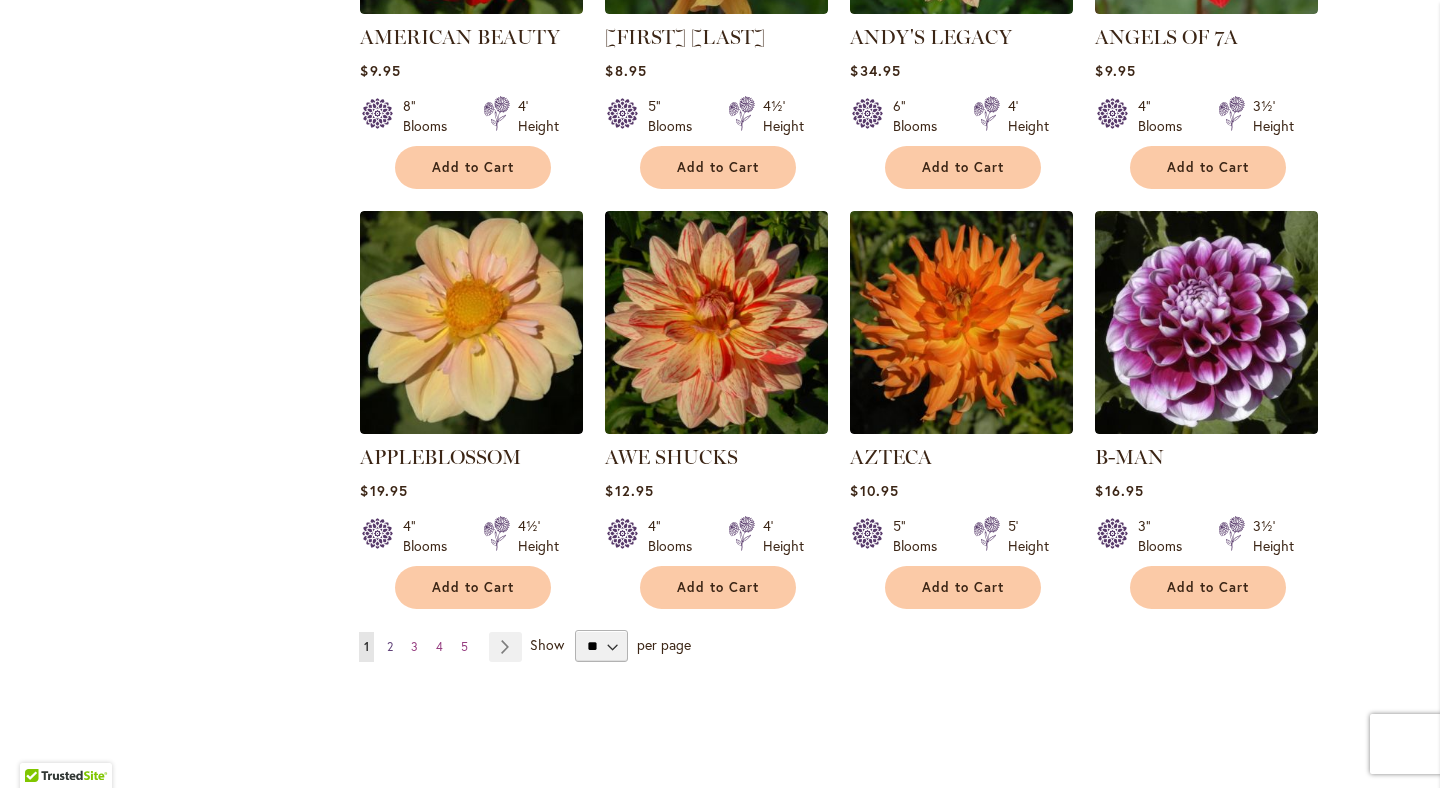 click on "2" at bounding box center [390, 646] 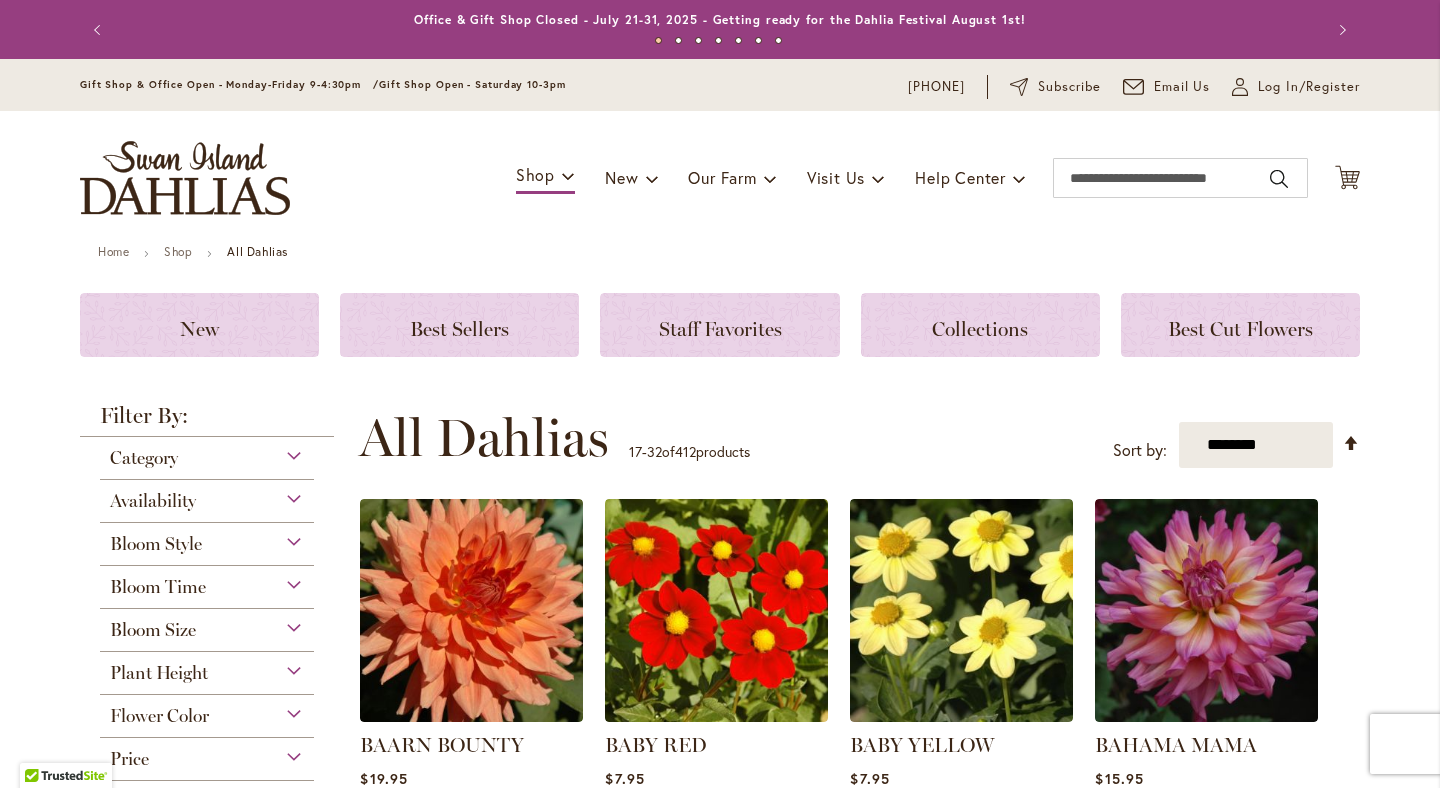 scroll, scrollTop: 0, scrollLeft: 0, axis: both 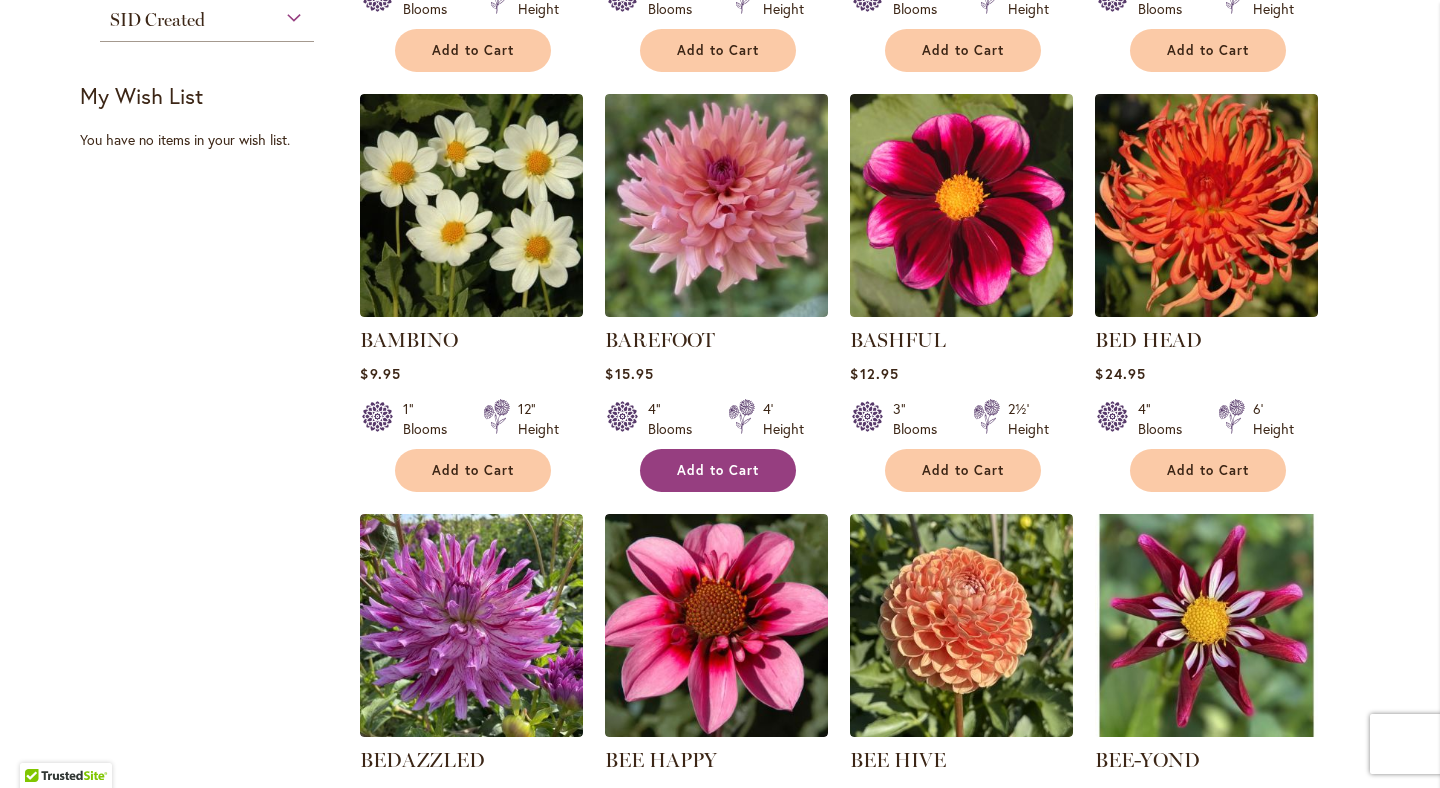 click on "Add to Cart" at bounding box center [718, 470] 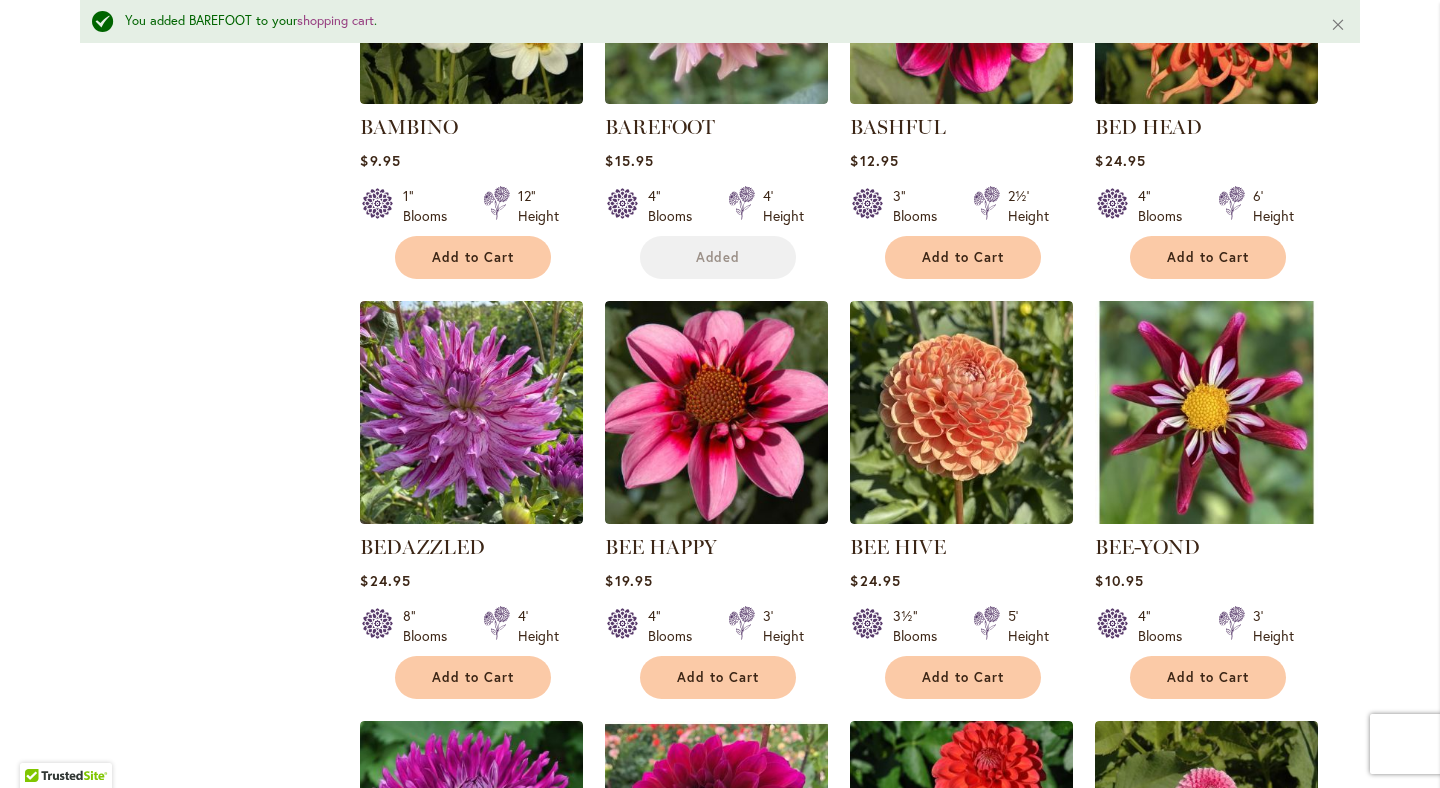 scroll, scrollTop: 1094, scrollLeft: 0, axis: vertical 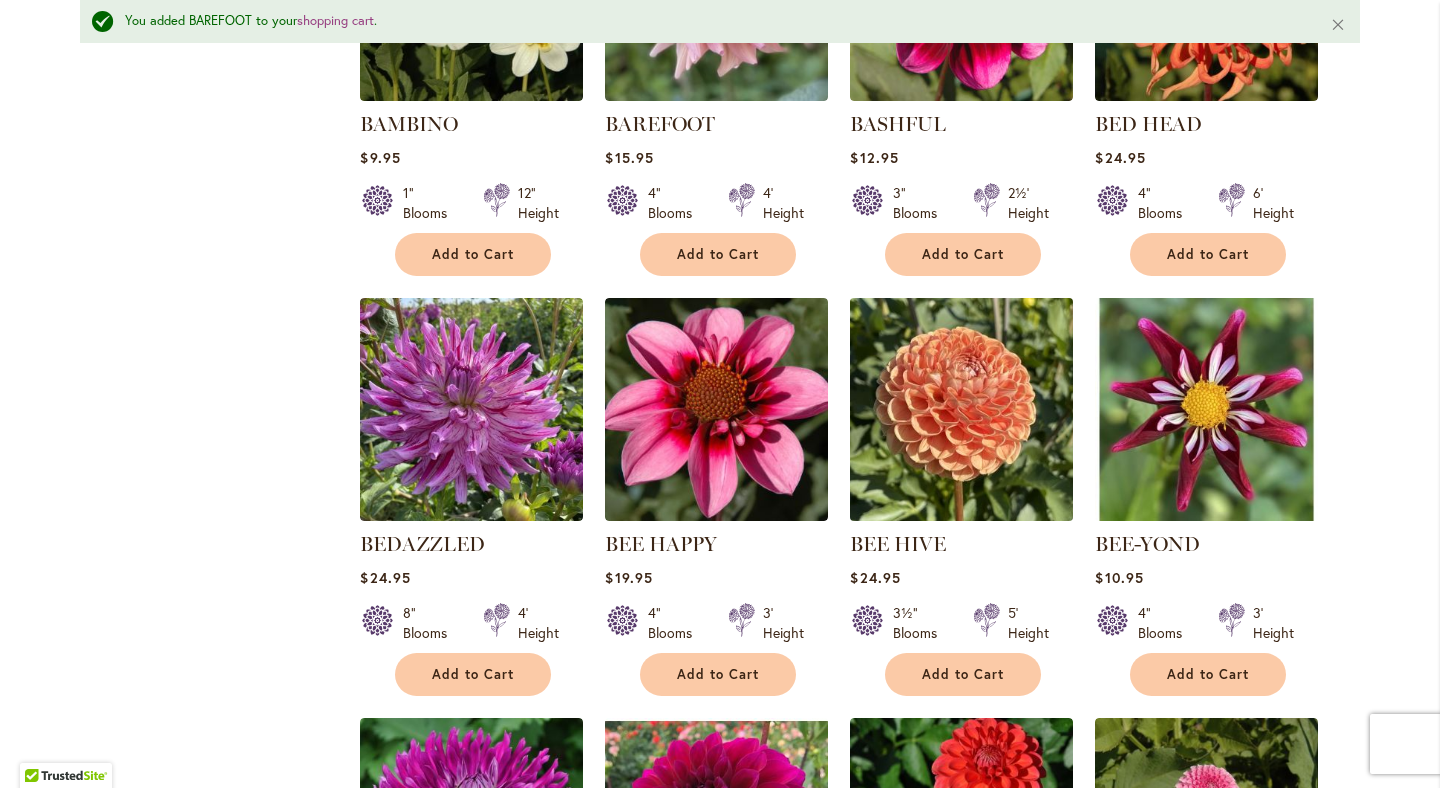 click at bounding box center [962, 409] 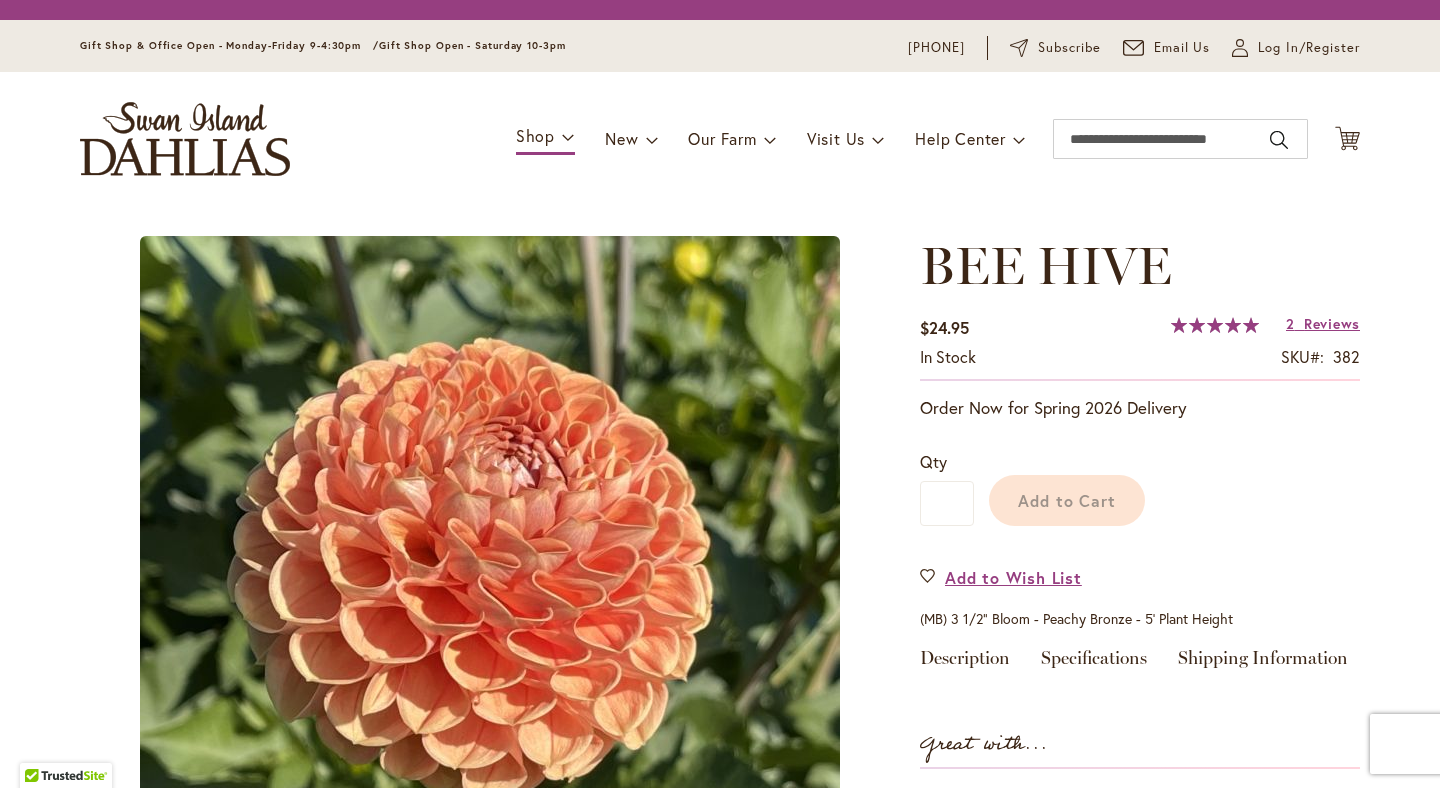 scroll, scrollTop: 0, scrollLeft: 0, axis: both 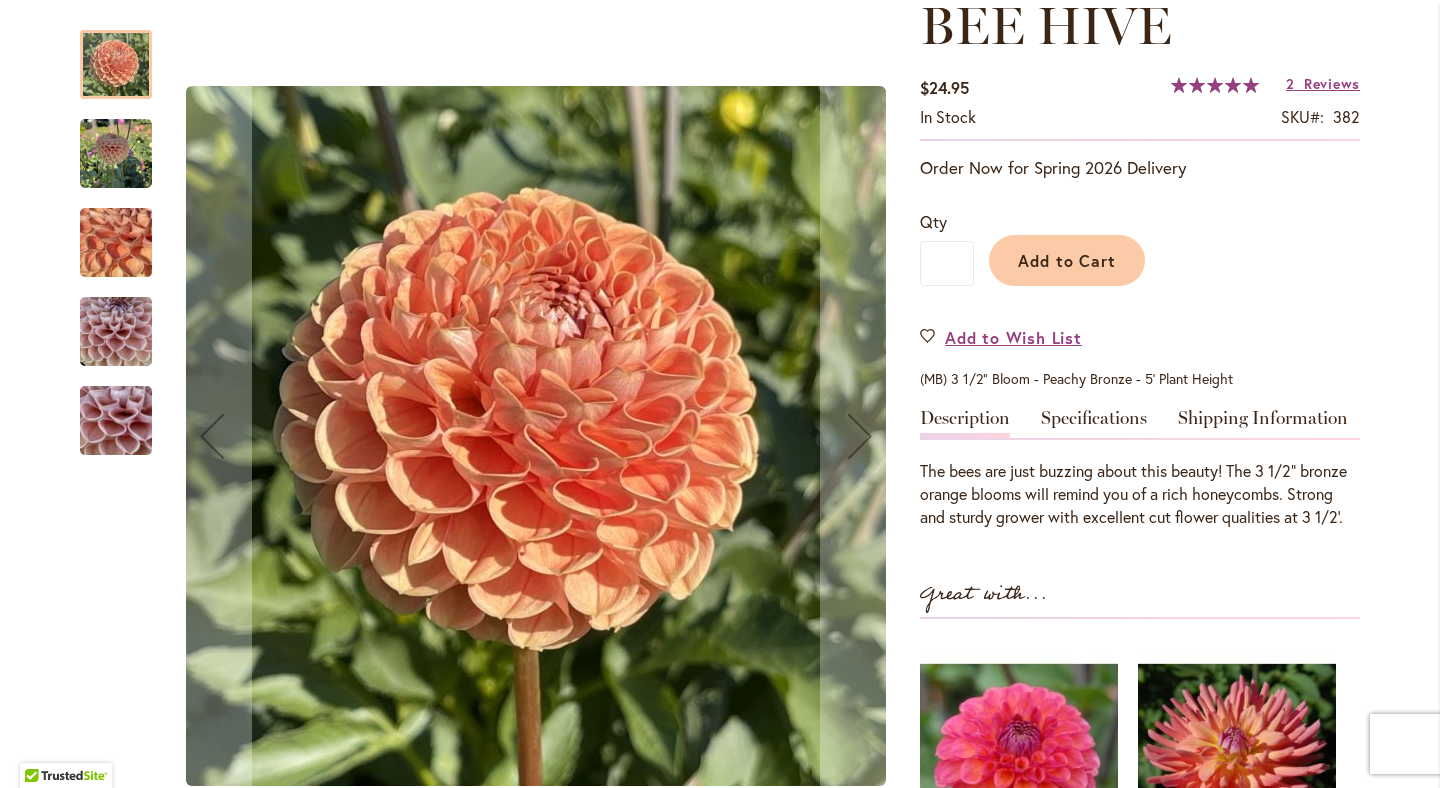 click at bounding box center [116, 332] 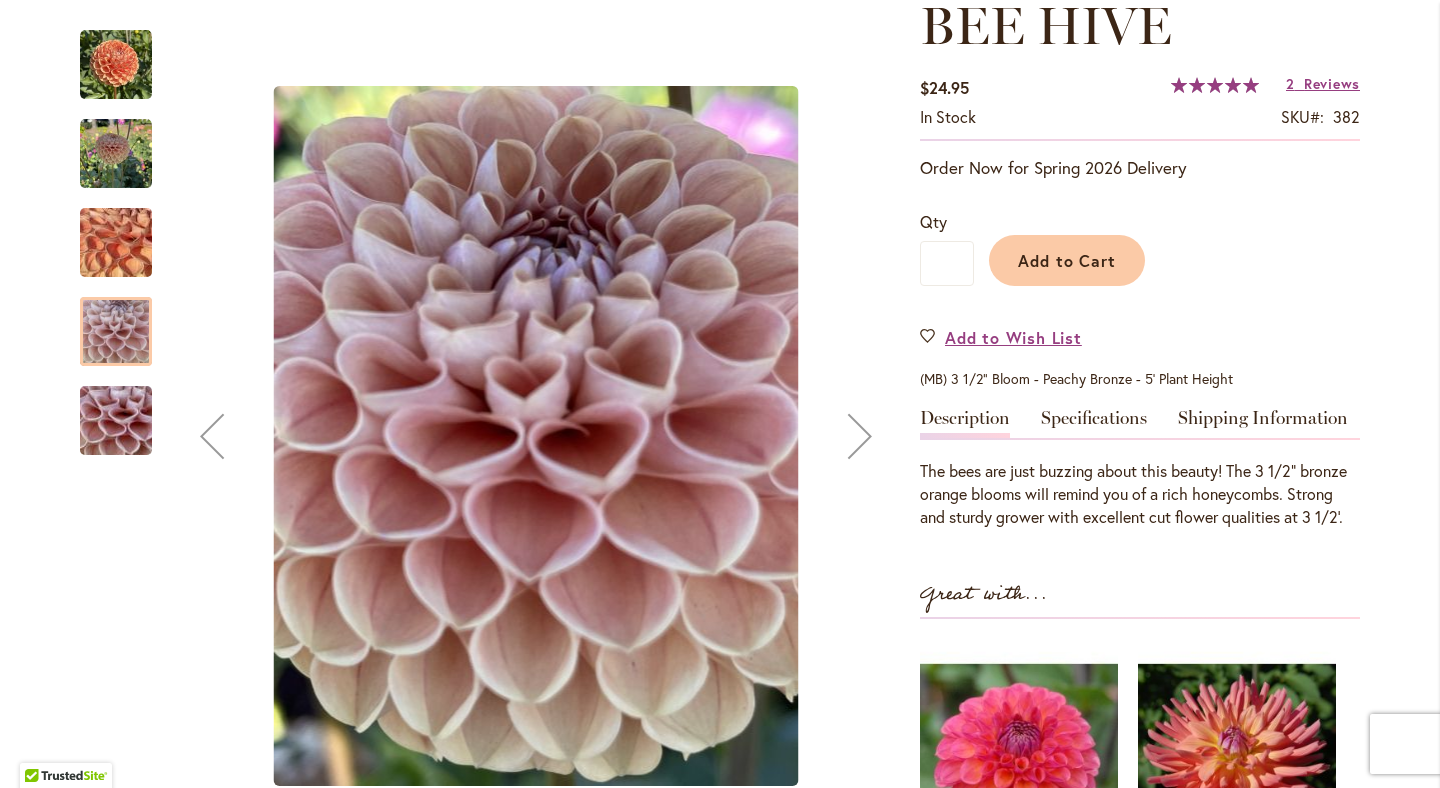 click at bounding box center [116, 243] 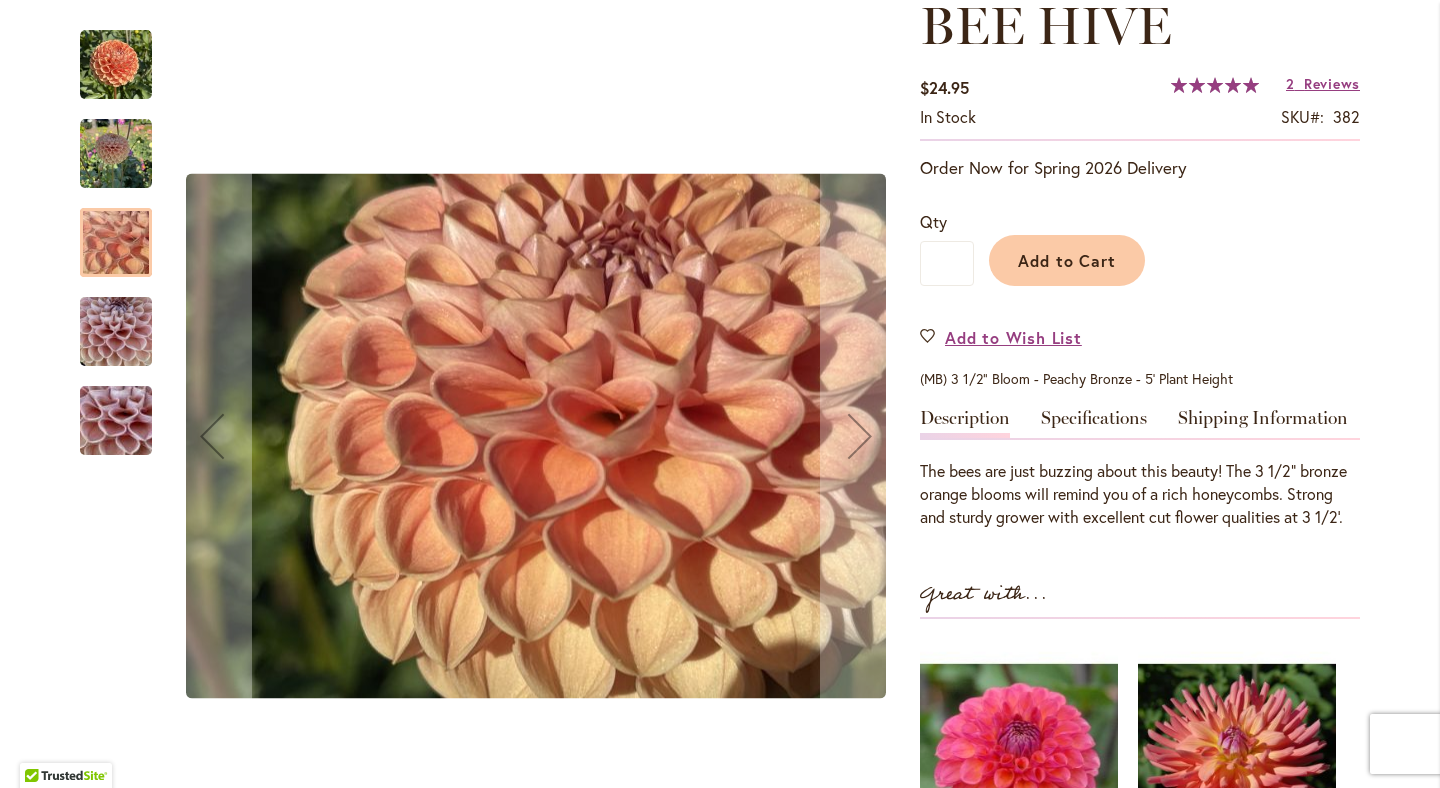click at bounding box center [116, 154] 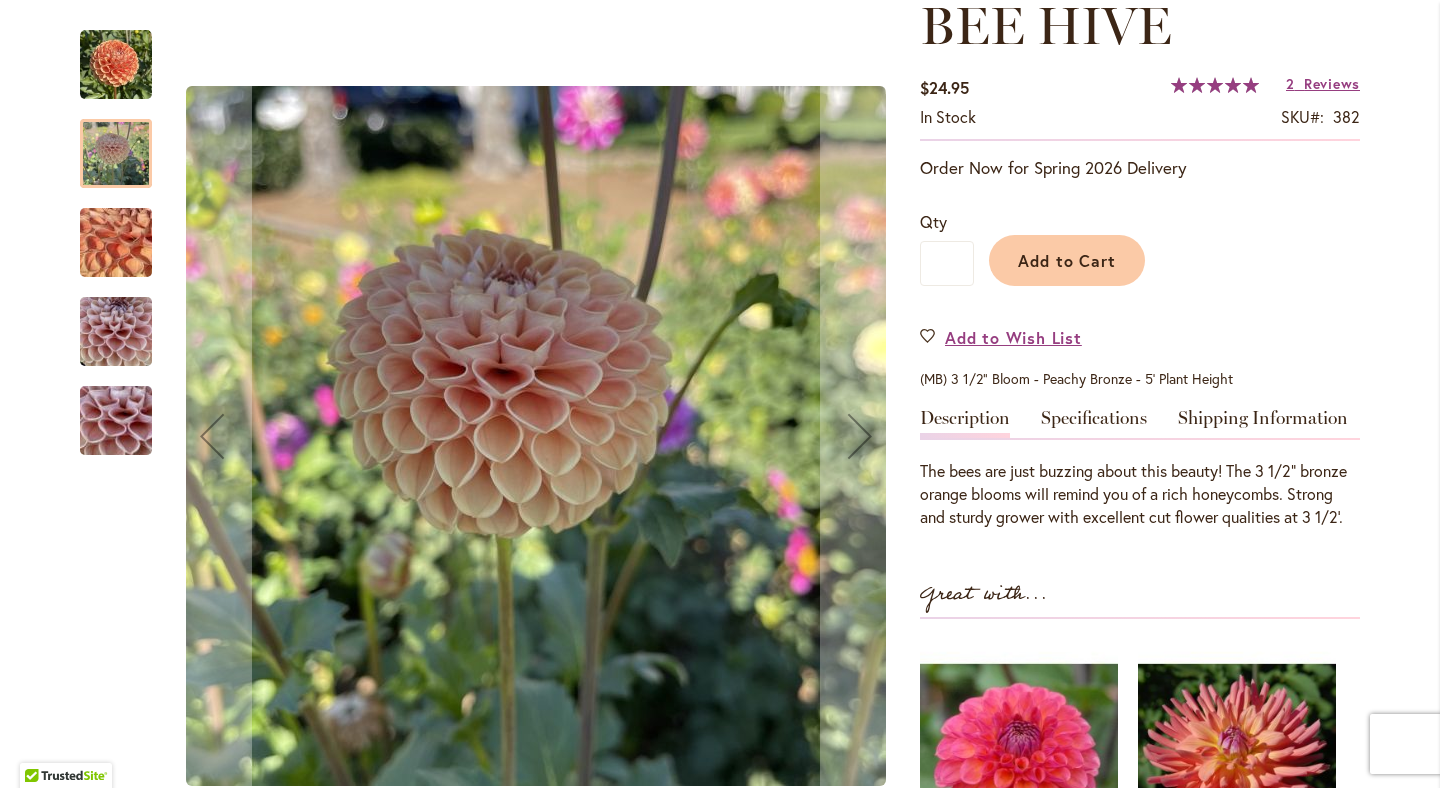 click at bounding box center (116, 421) 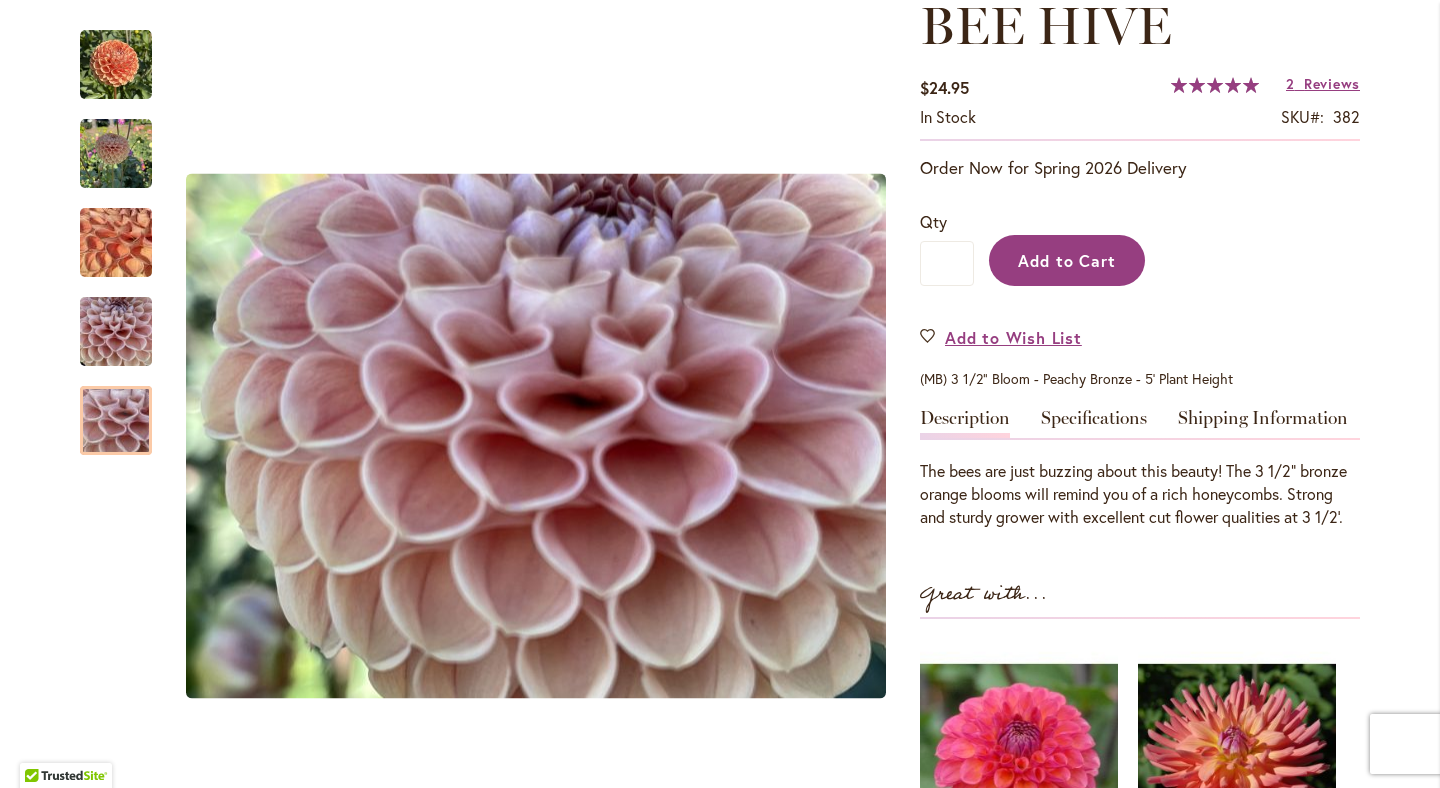 click on "Add to Cart" at bounding box center (1067, 260) 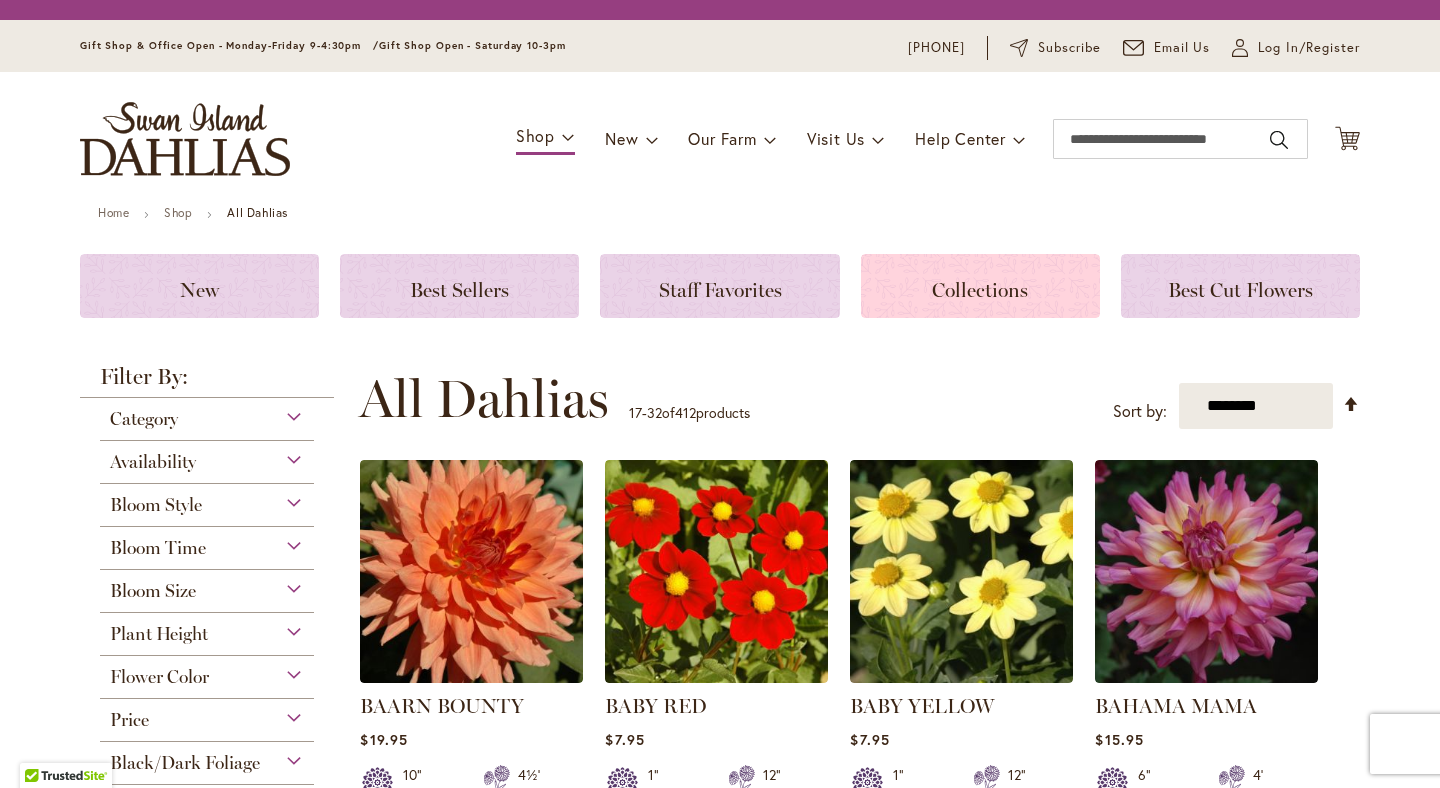 scroll, scrollTop: 0, scrollLeft: 0, axis: both 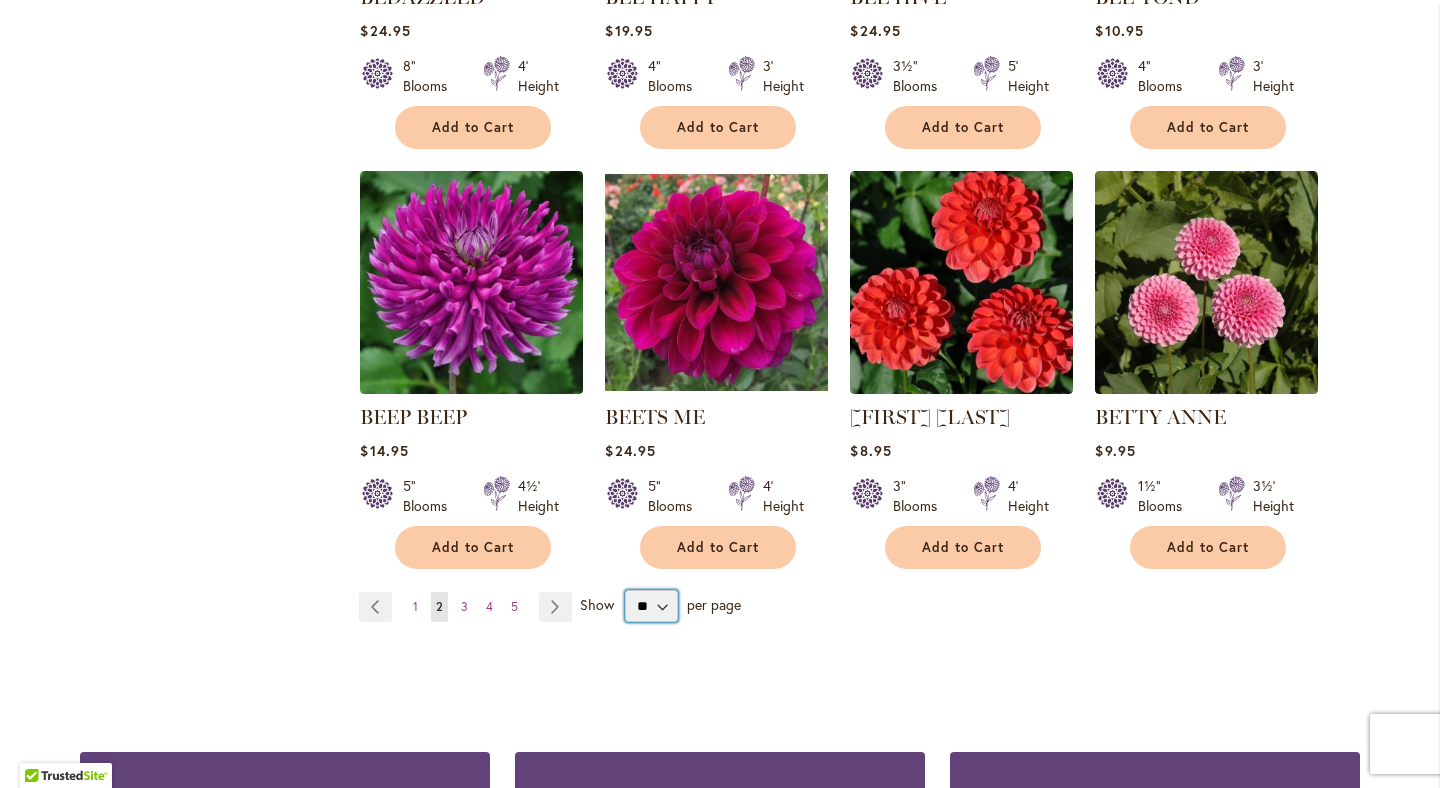 click on "**
**
**
**" at bounding box center [651, 606] 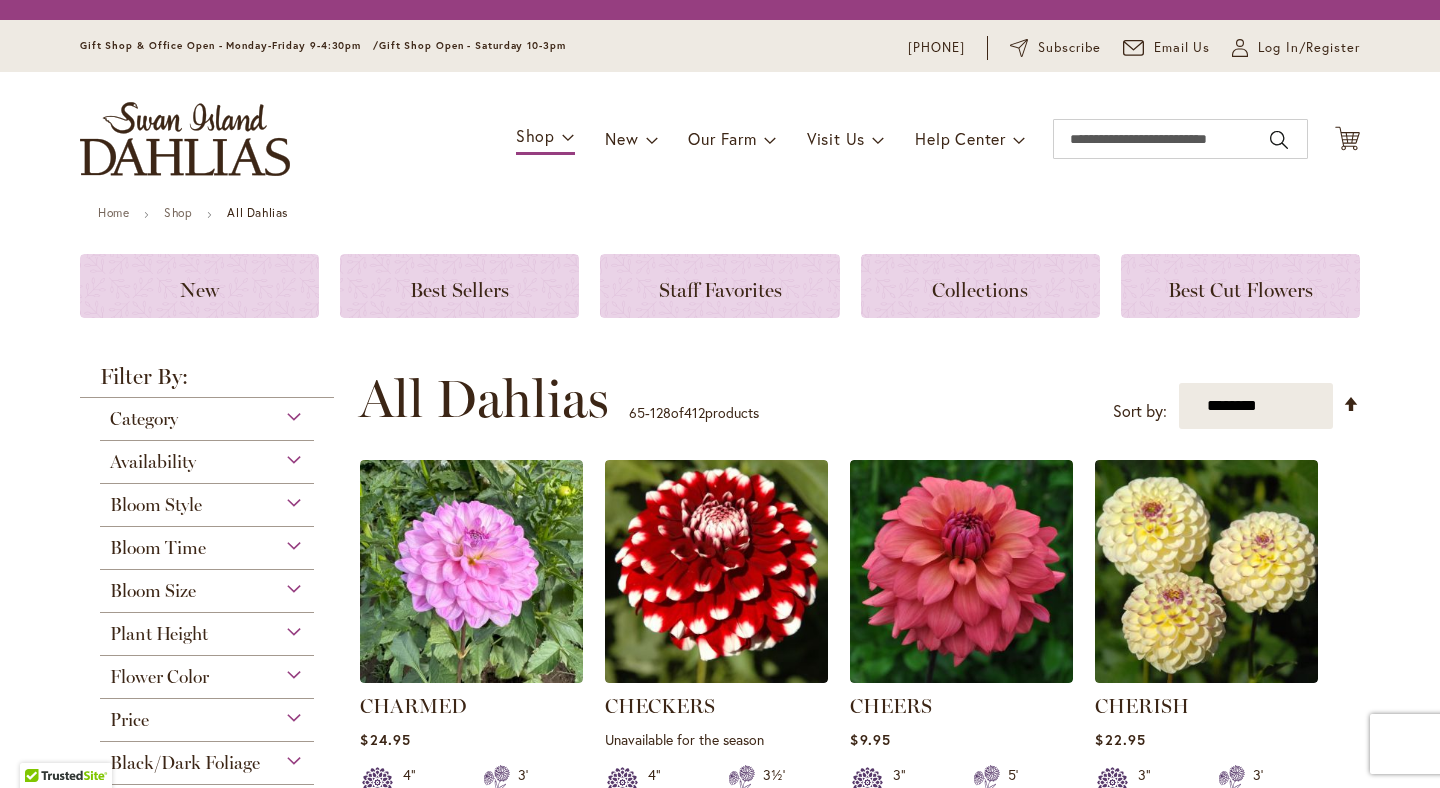 scroll, scrollTop: 0, scrollLeft: 0, axis: both 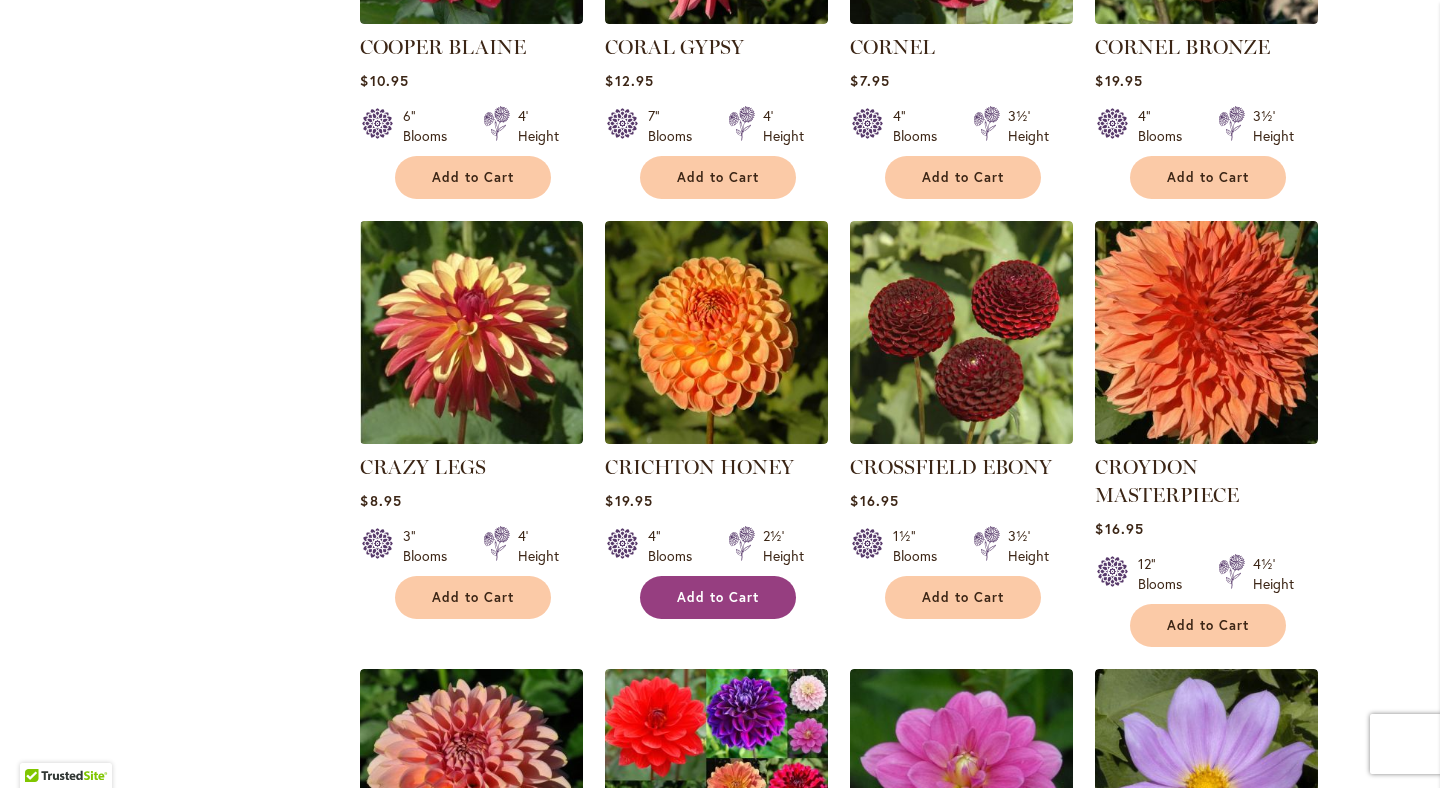 click on "Add to Cart" at bounding box center [718, 597] 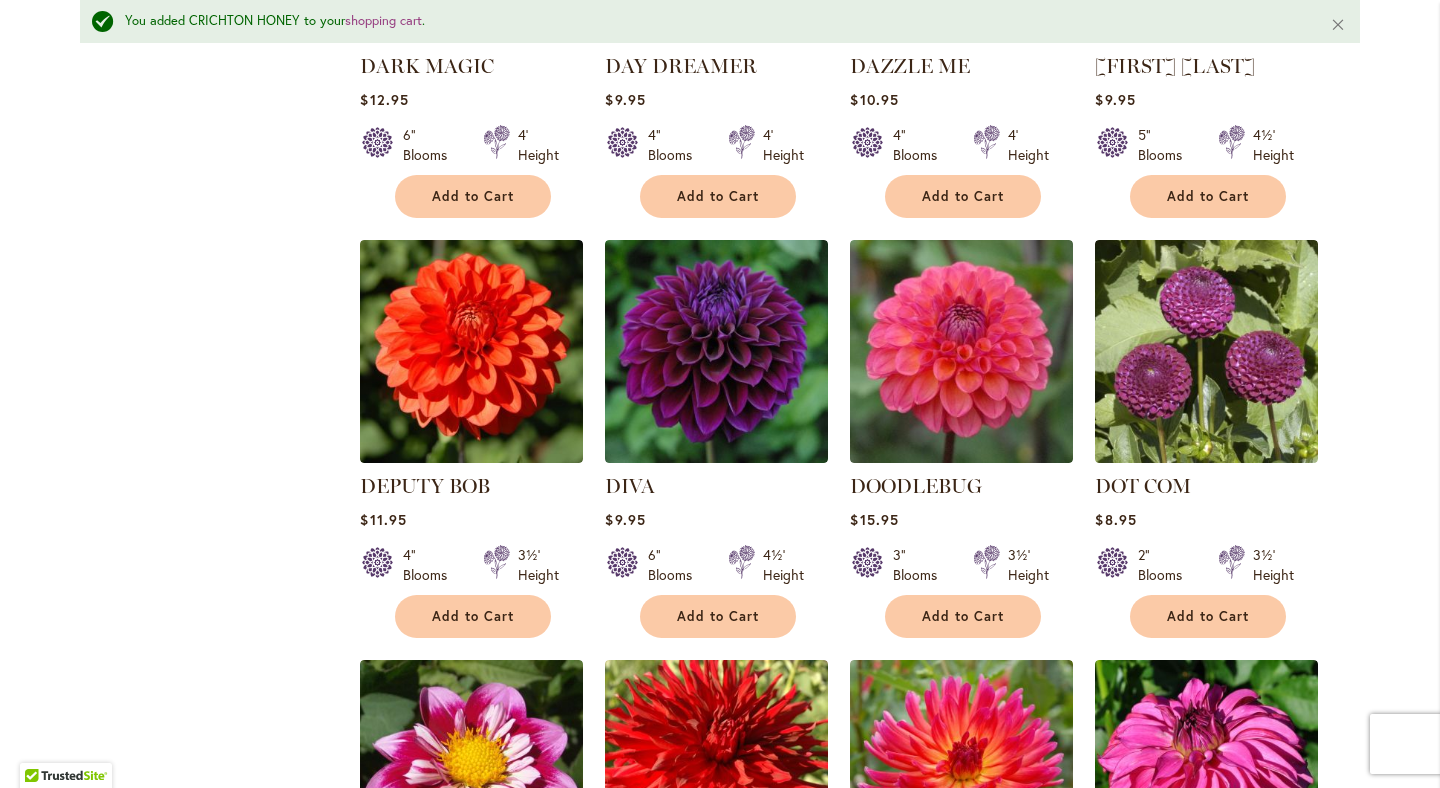 scroll, scrollTop: 4141, scrollLeft: 0, axis: vertical 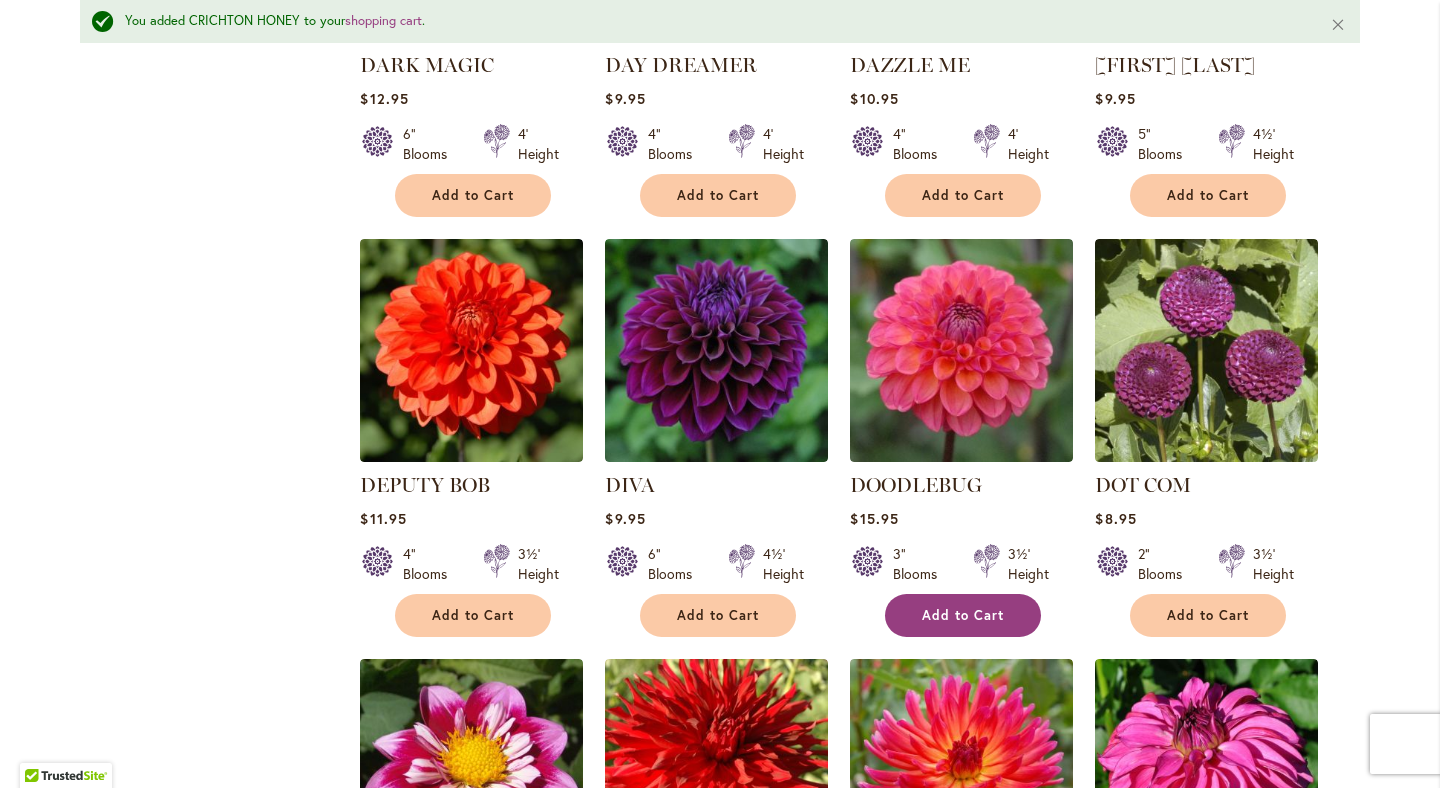 click on "Add to Cart" at bounding box center (963, 615) 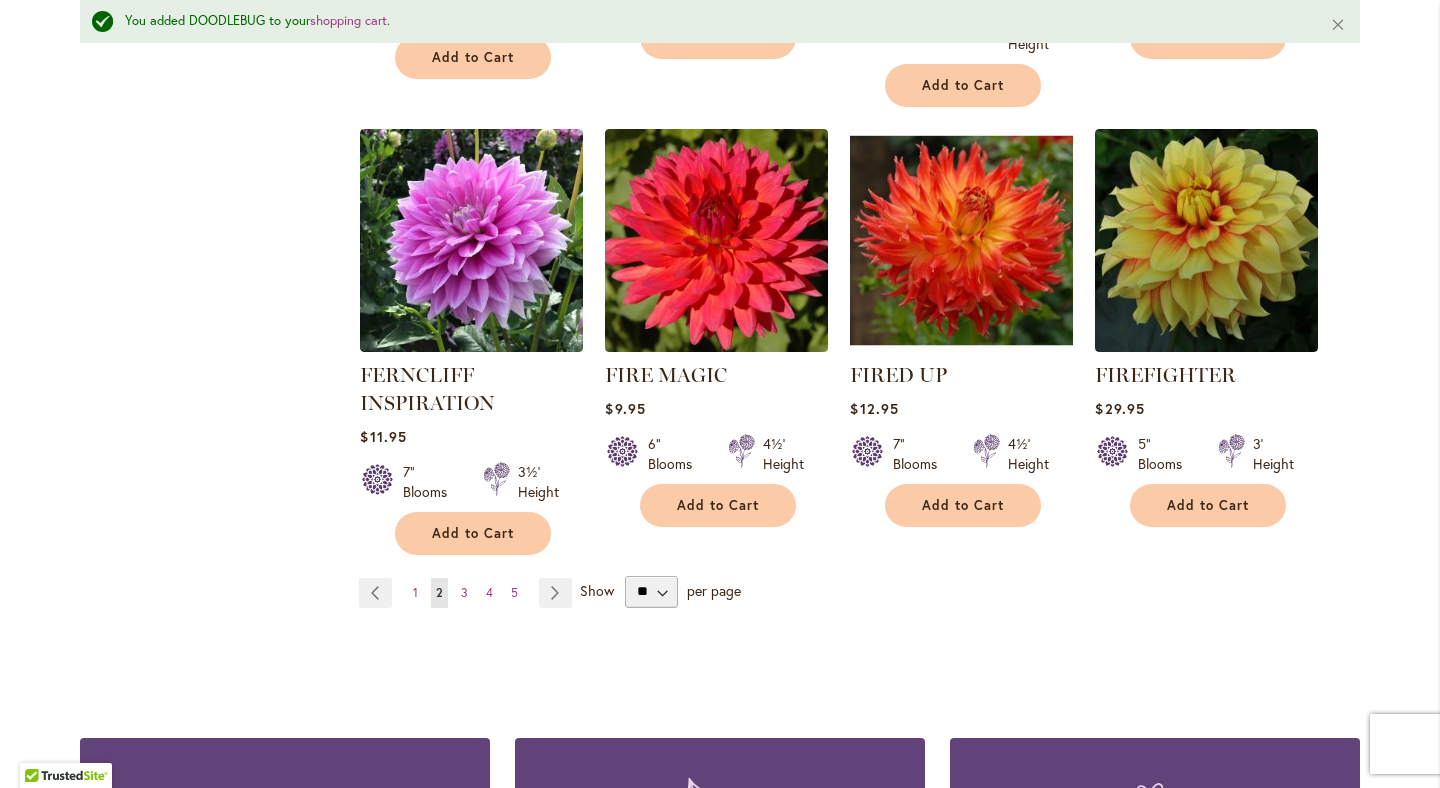 scroll, scrollTop: 6827, scrollLeft: 0, axis: vertical 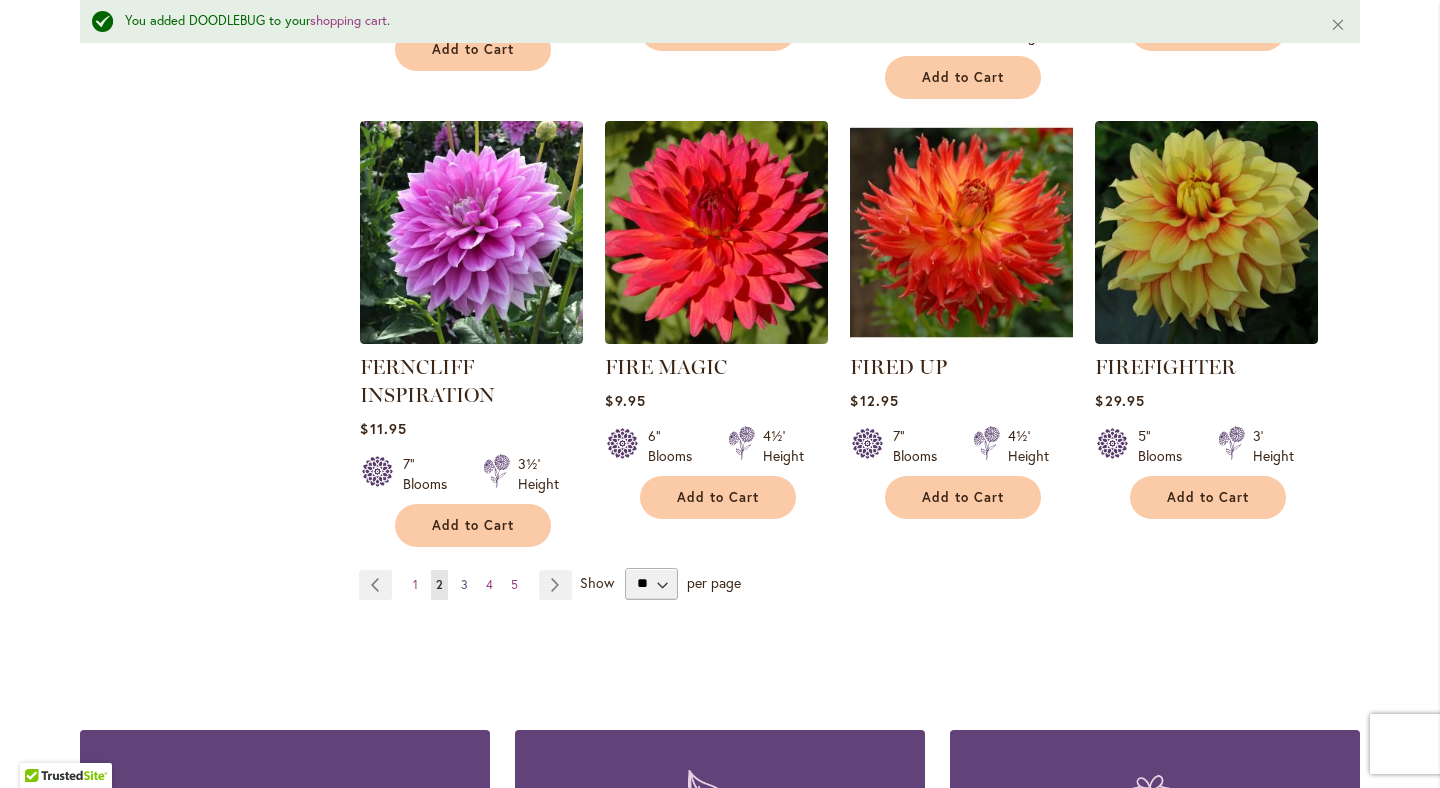 click on "3" at bounding box center (464, 584) 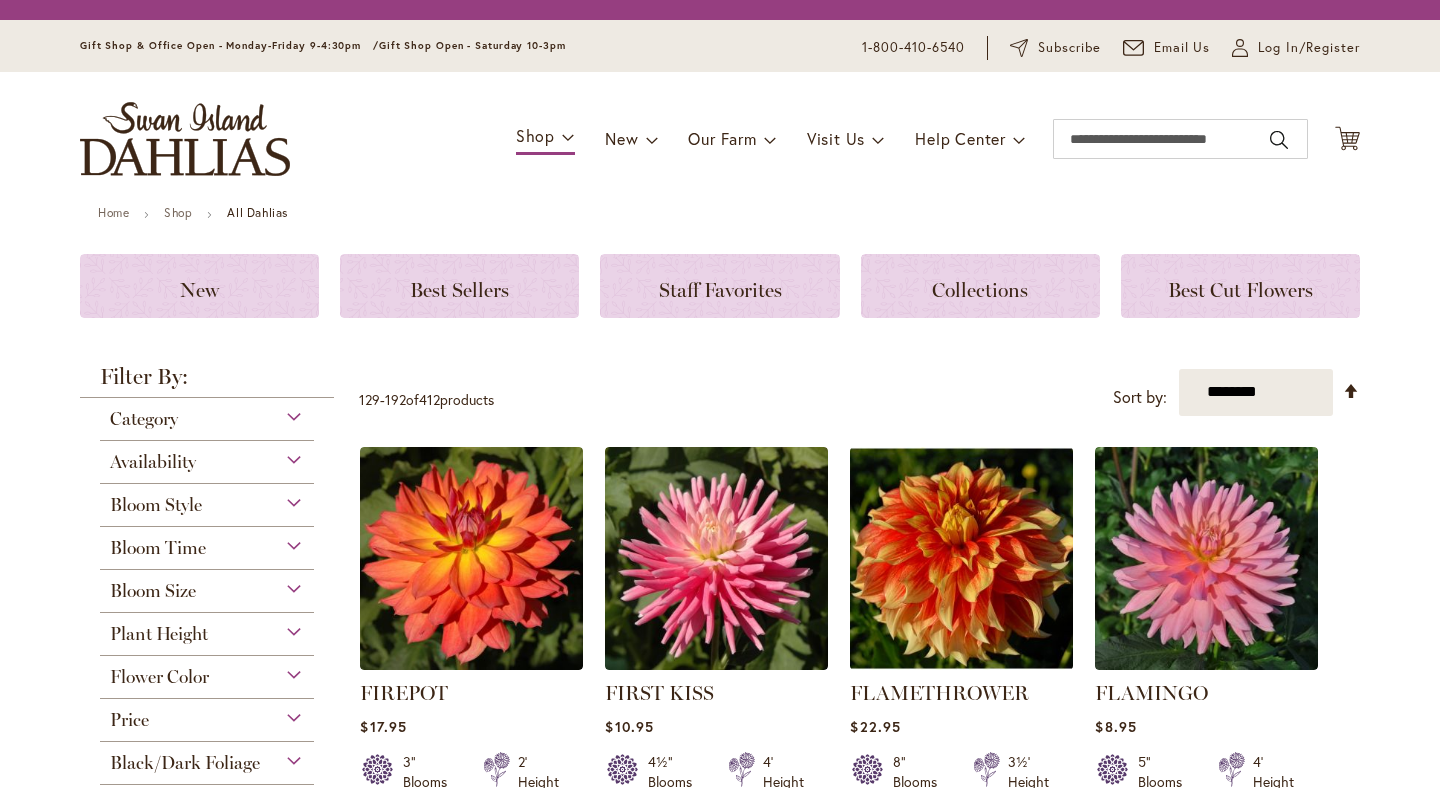 scroll, scrollTop: 0, scrollLeft: 0, axis: both 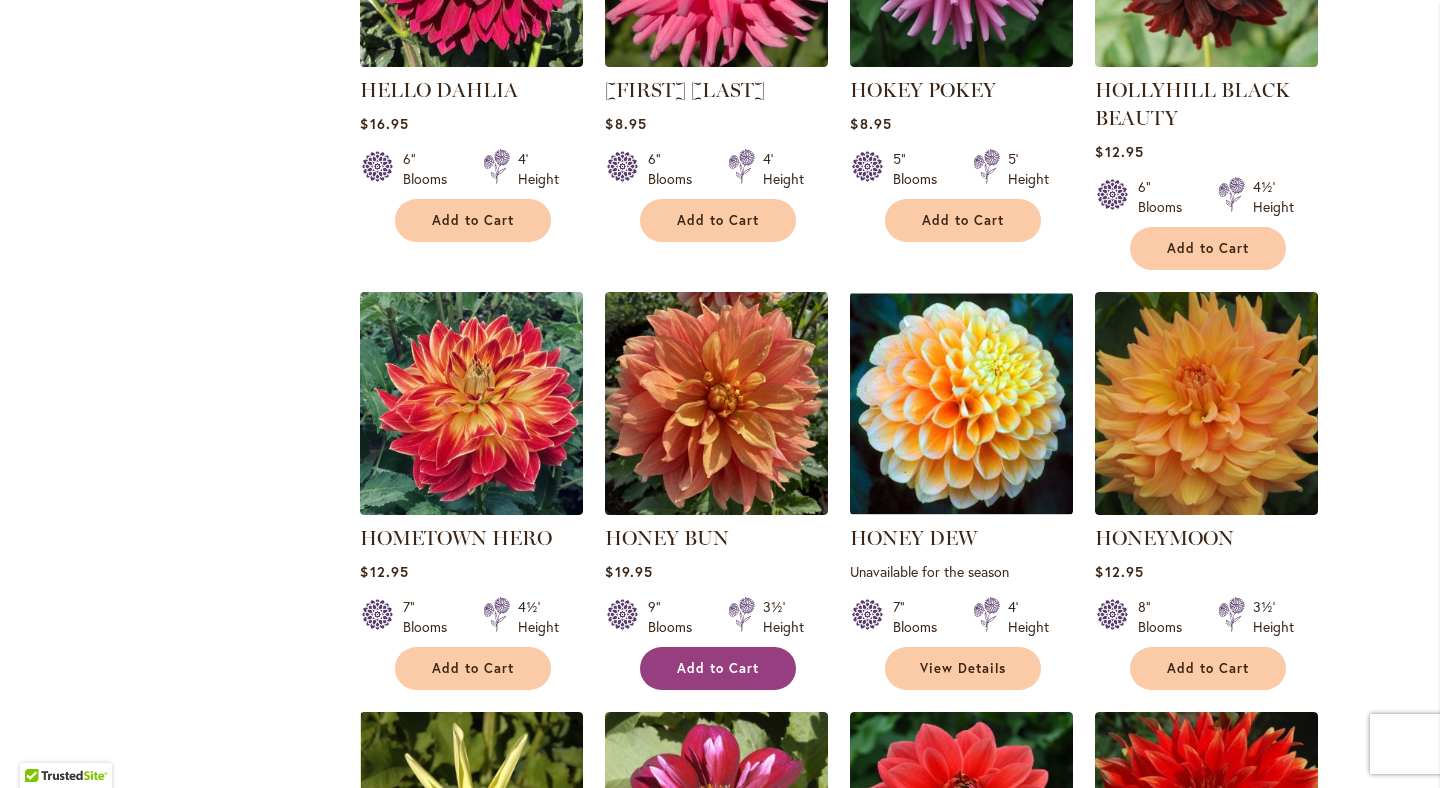click on "Add to Cart" at bounding box center (718, 668) 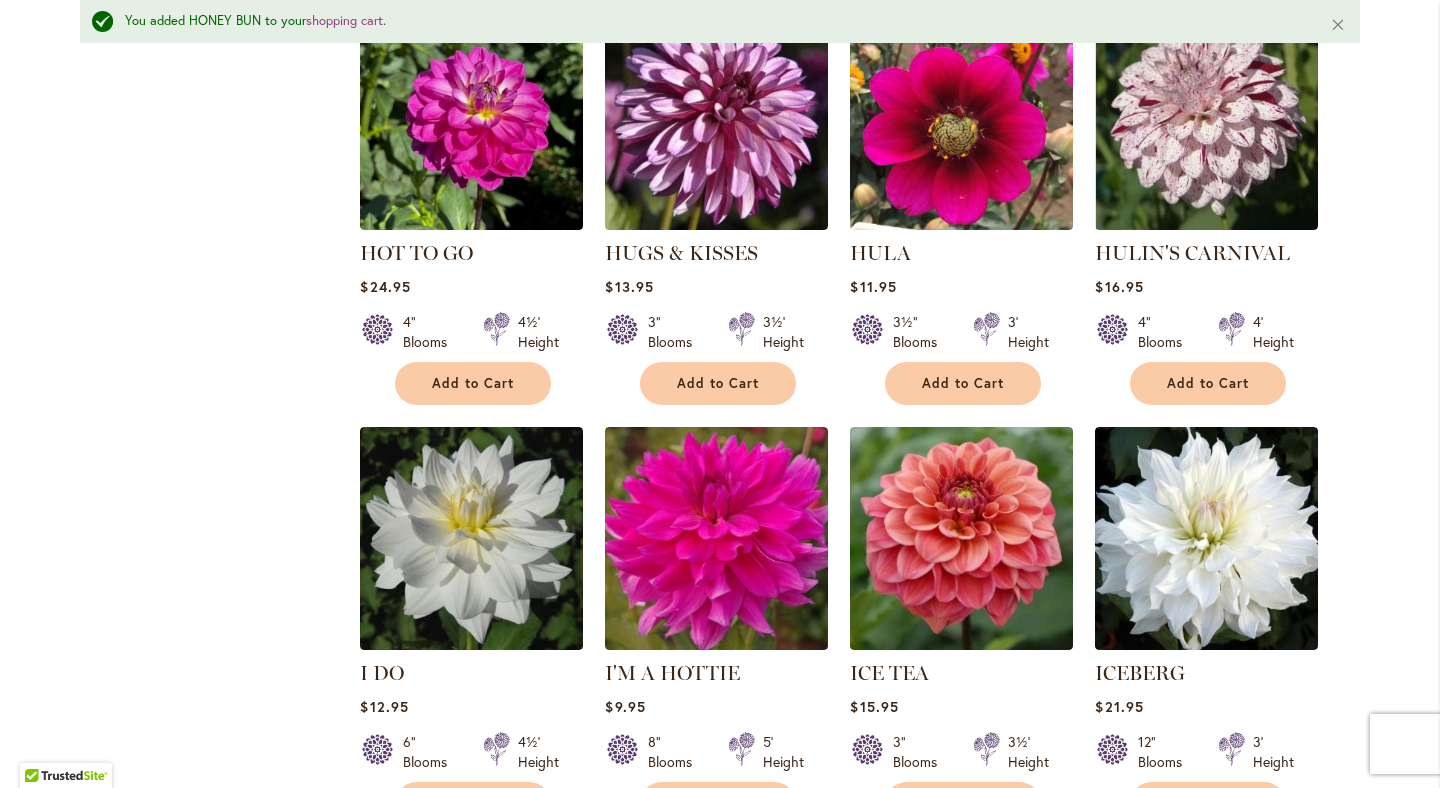 scroll, scrollTop: 6790, scrollLeft: 0, axis: vertical 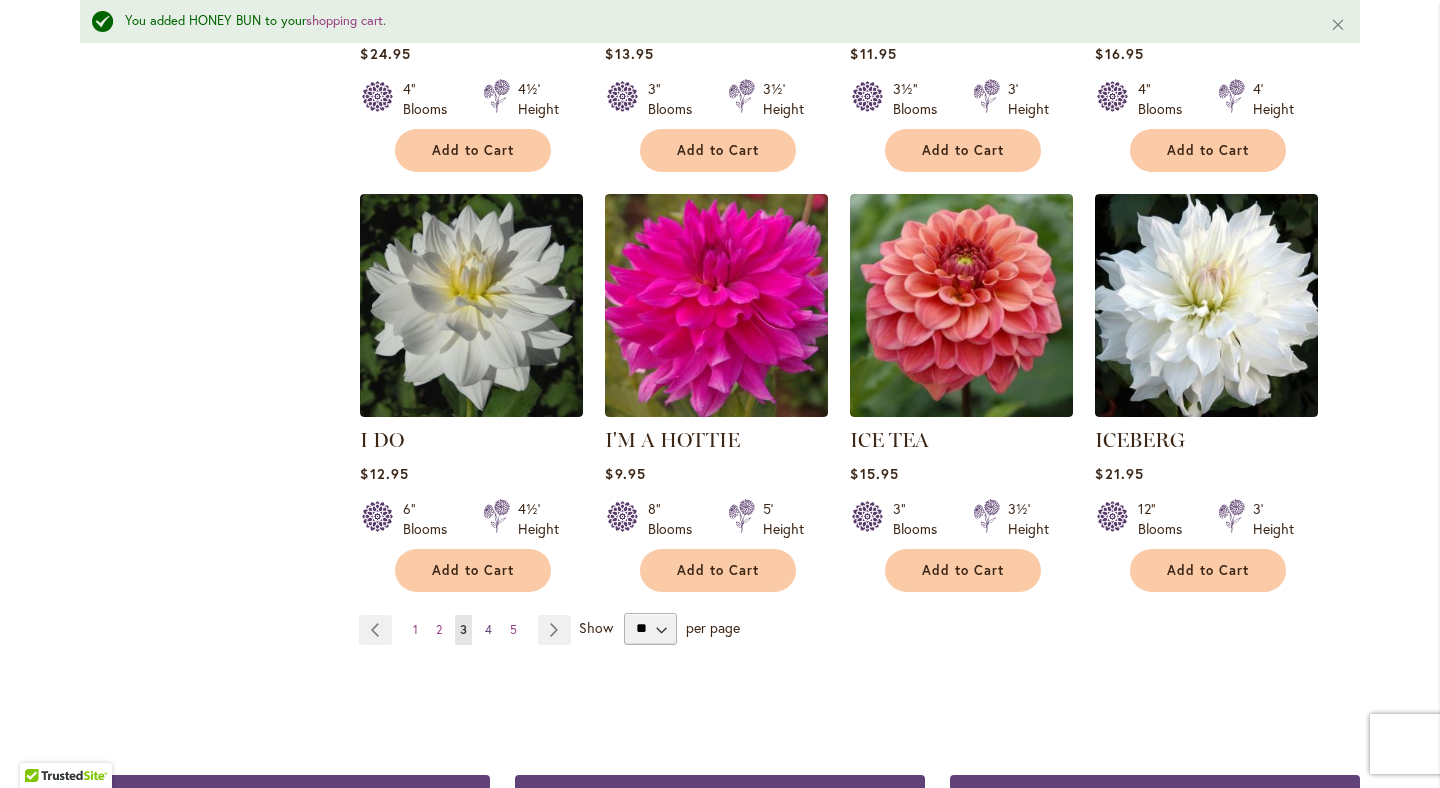 click on "4" at bounding box center (488, 629) 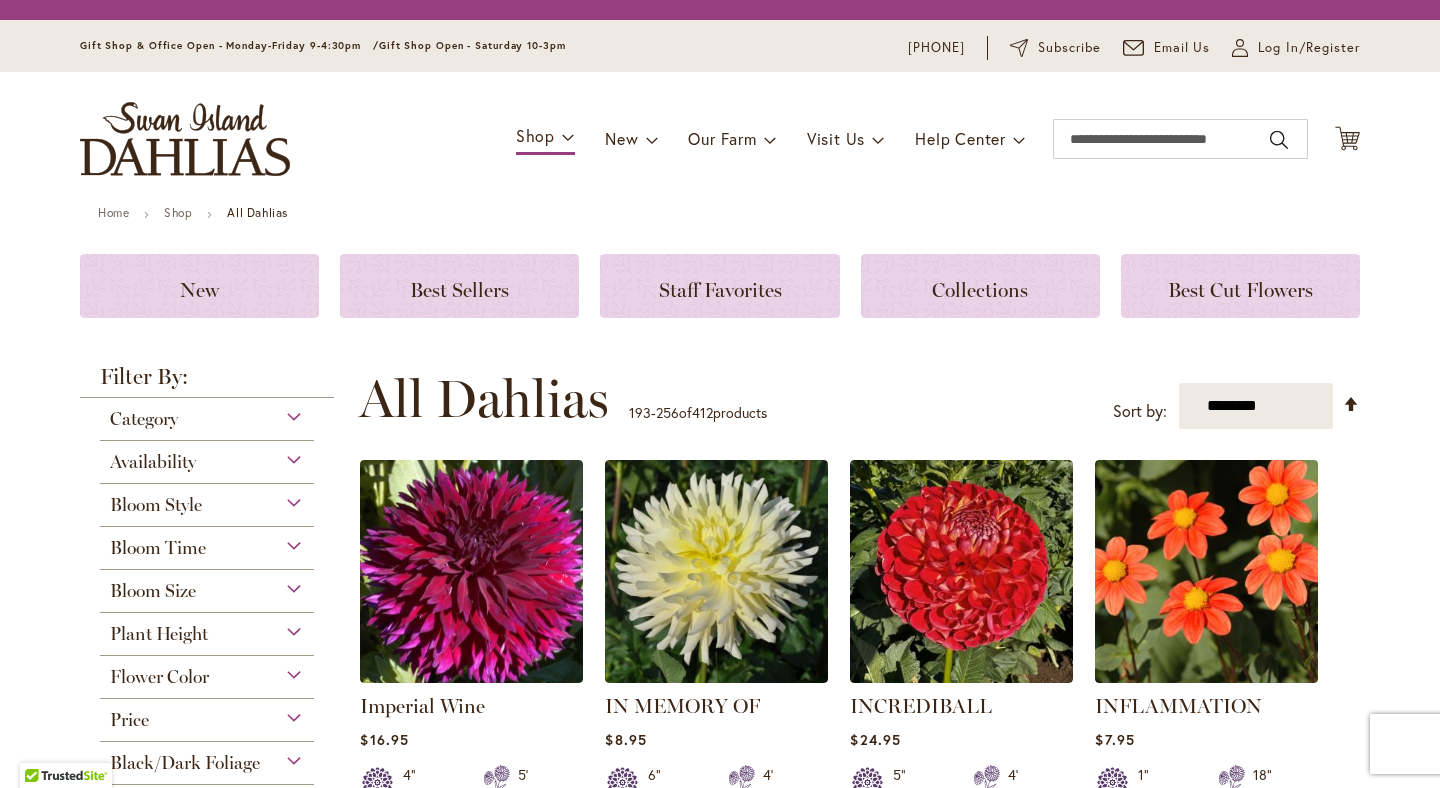 scroll, scrollTop: 0, scrollLeft: 0, axis: both 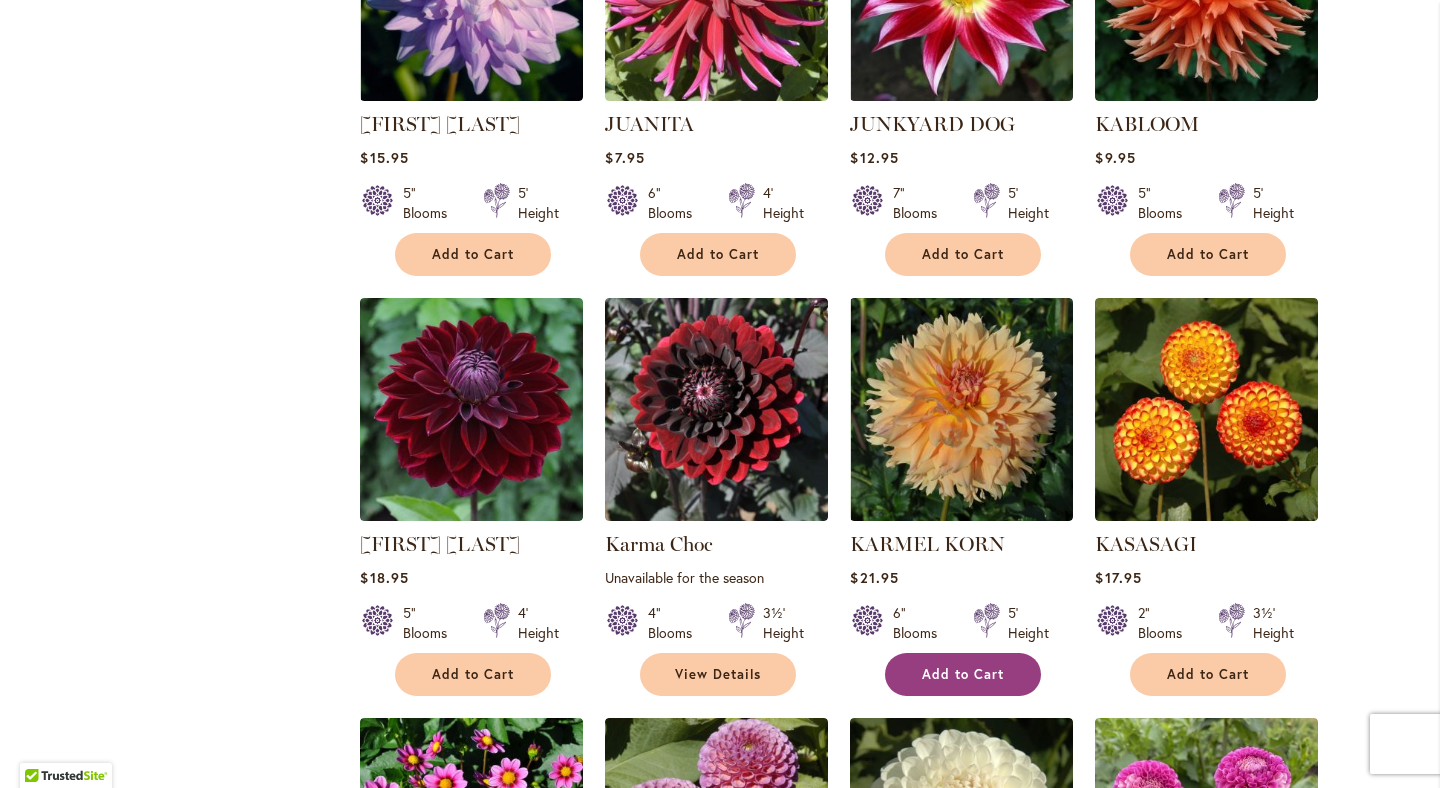 click on "Add to Cart" at bounding box center [963, 674] 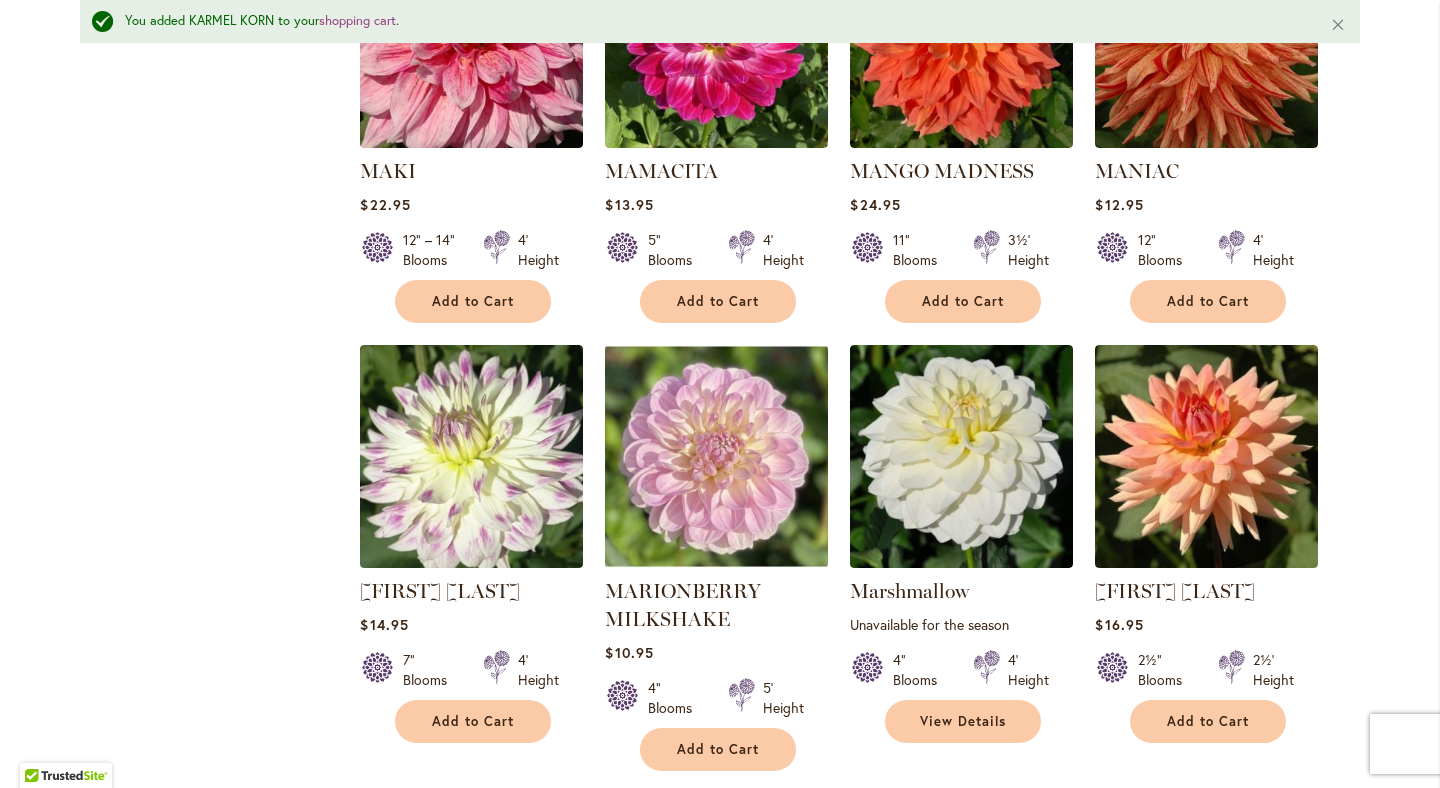 scroll, scrollTop: 6637, scrollLeft: 0, axis: vertical 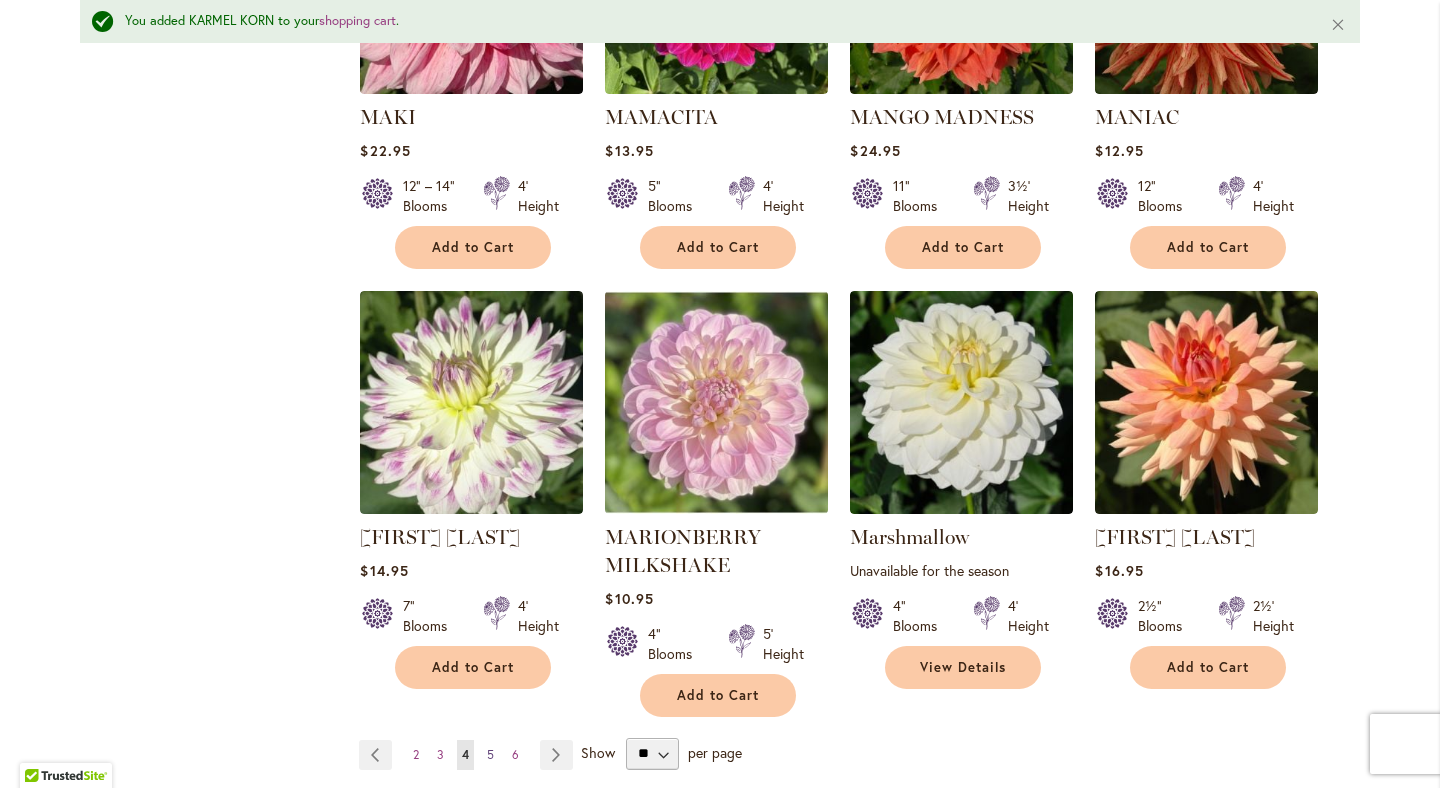 click on "5" at bounding box center [490, 754] 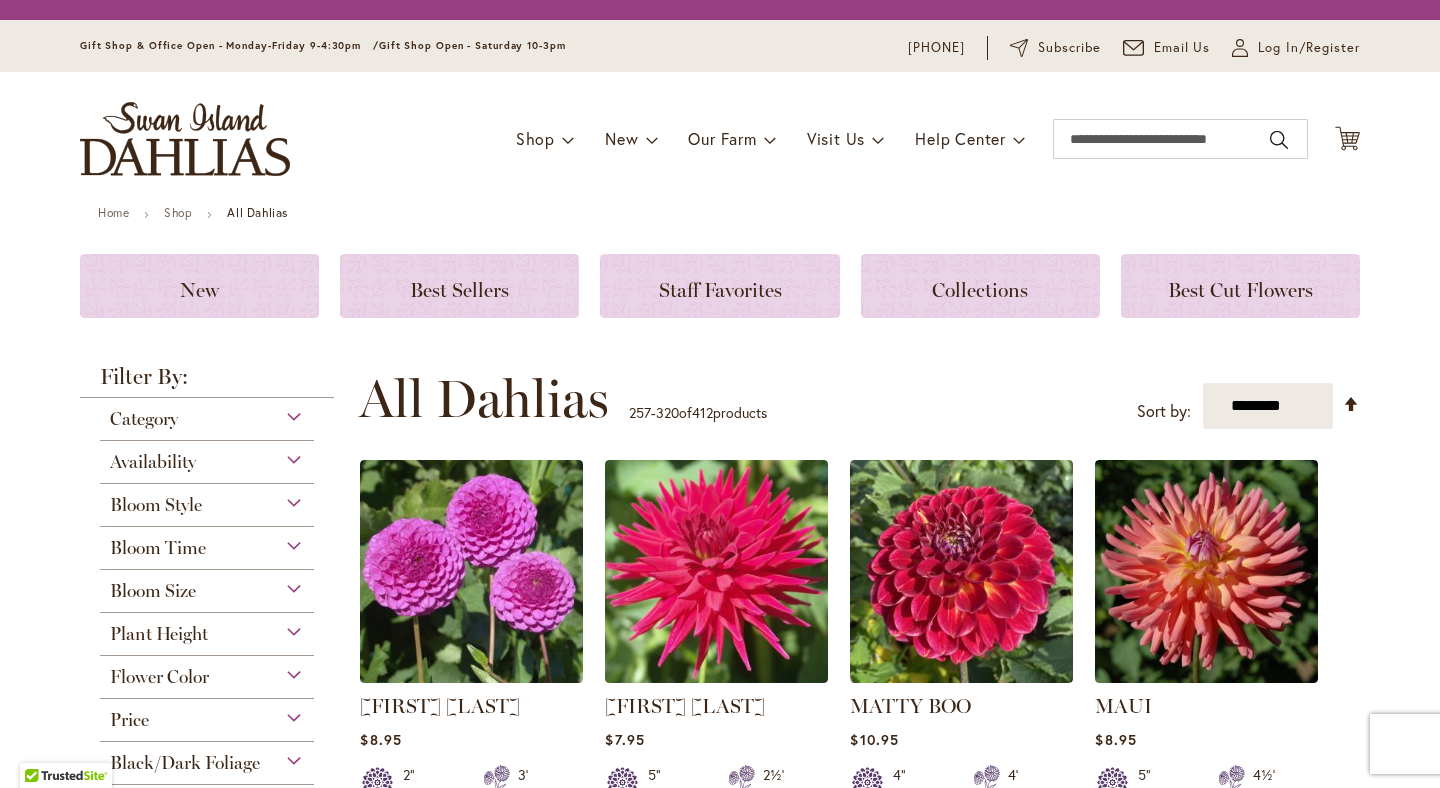 scroll, scrollTop: 0, scrollLeft: 0, axis: both 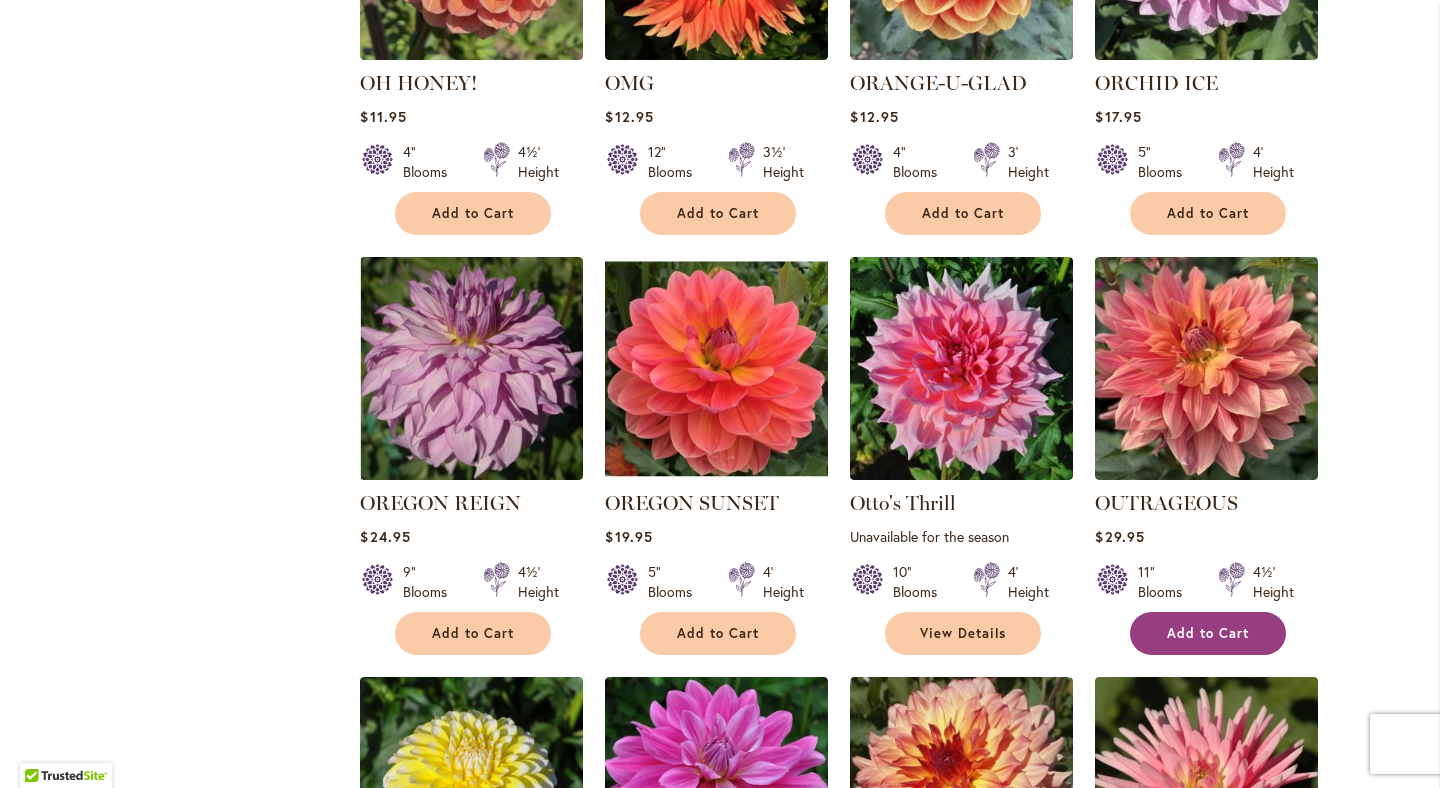 click on "Add to Cart" at bounding box center (1208, 633) 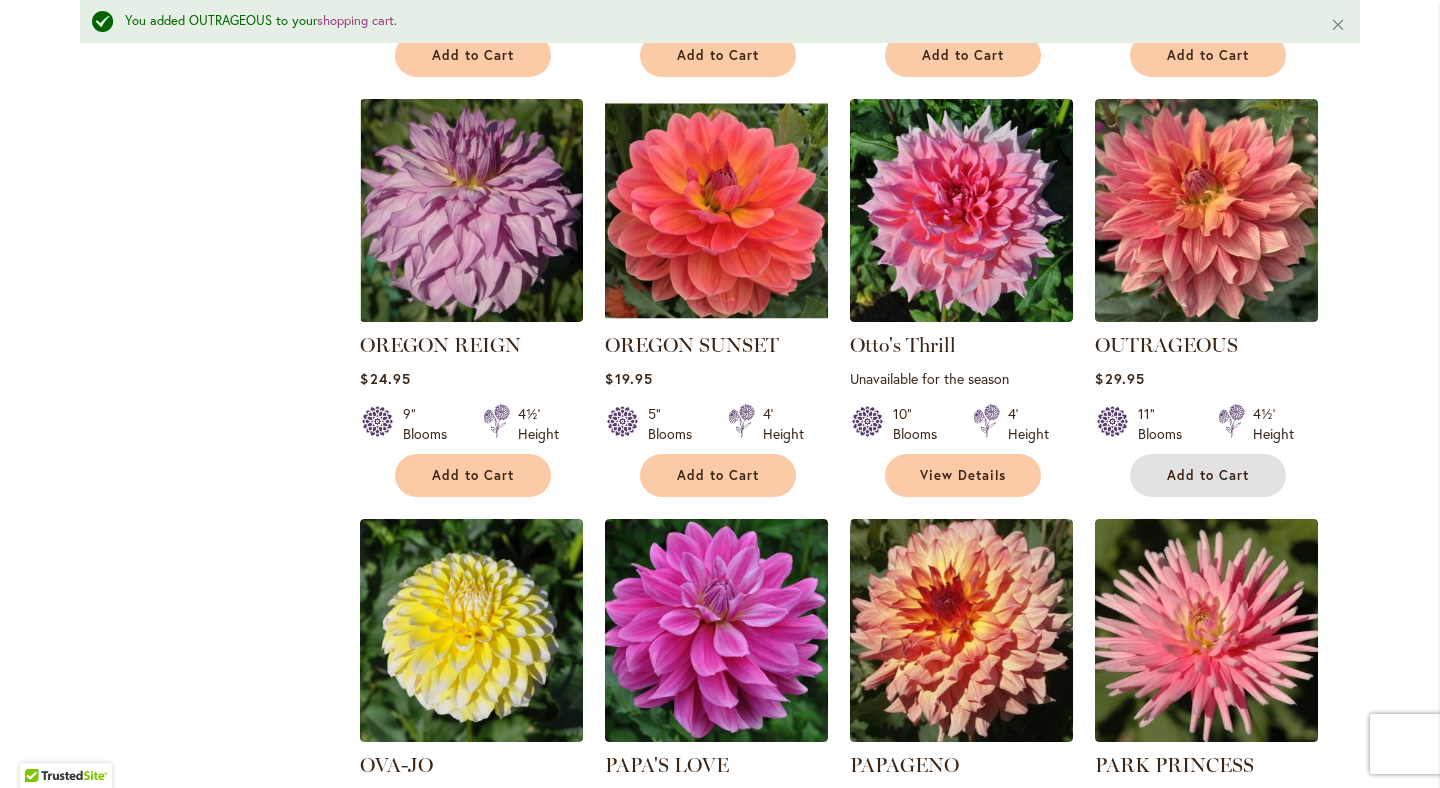 scroll, scrollTop: 4263, scrollLeft: 0, axis: vertical 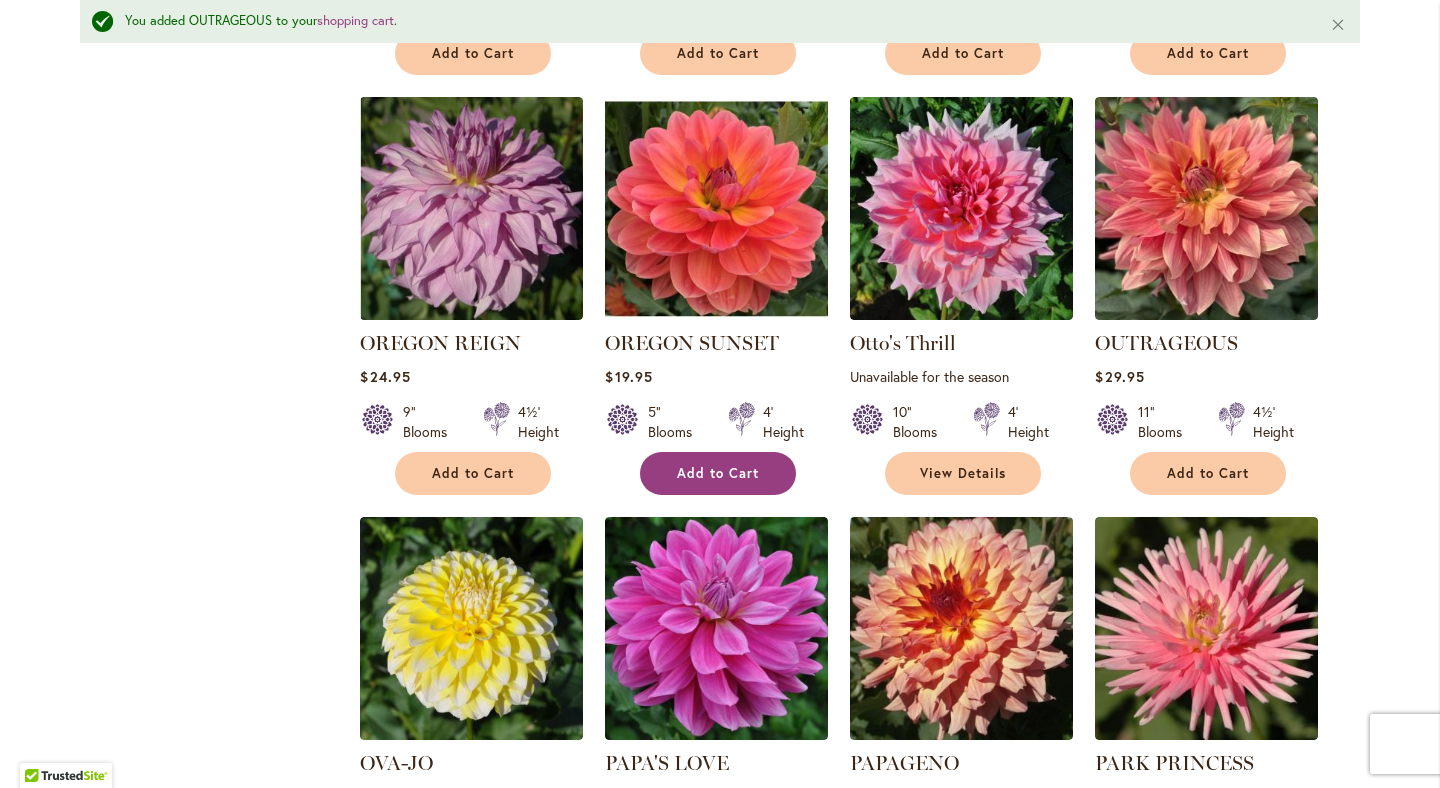 click on "Add to Cart" at bounding box center [718, 473] 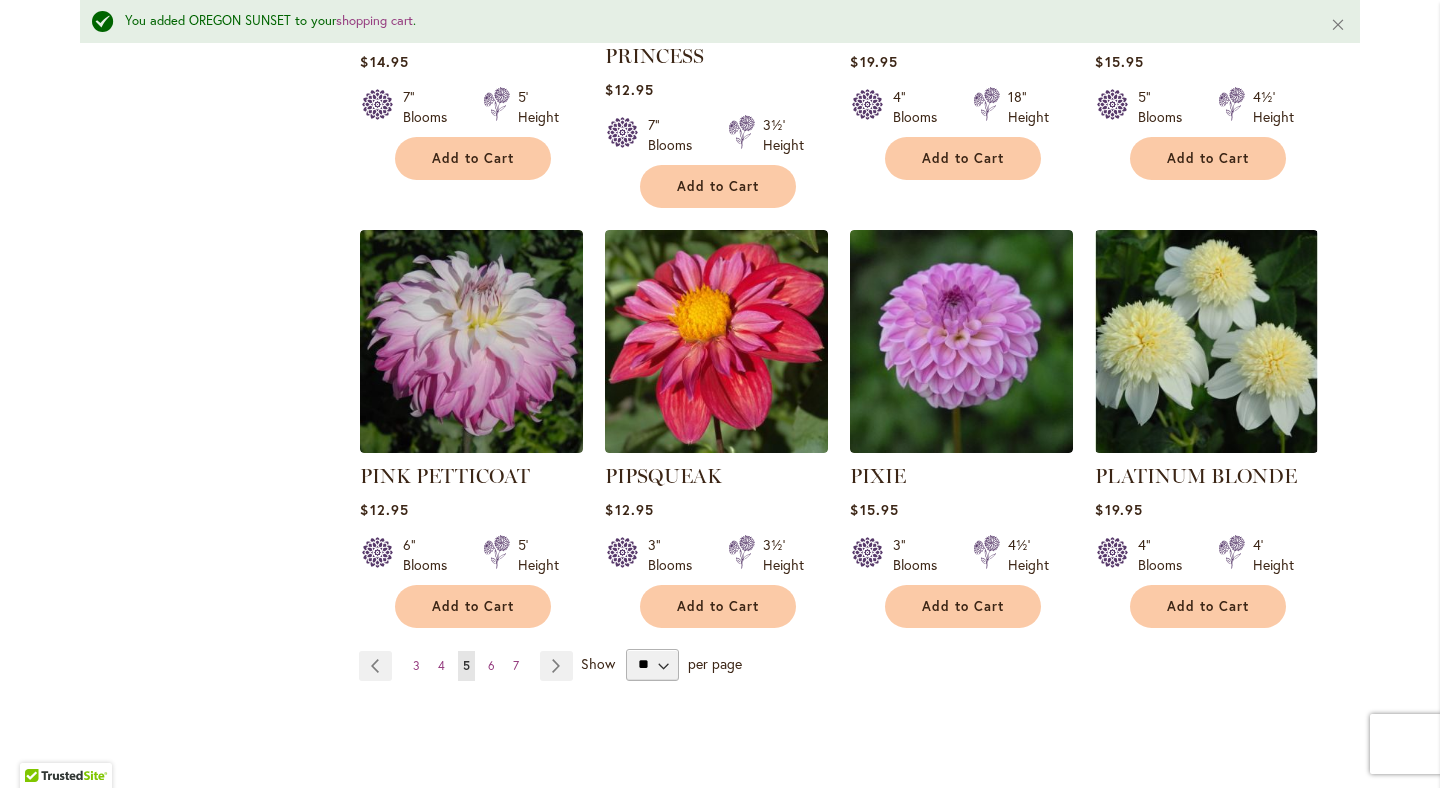 scroll, scrollTop: 6753, scrollLeft: 0, axis: vertical 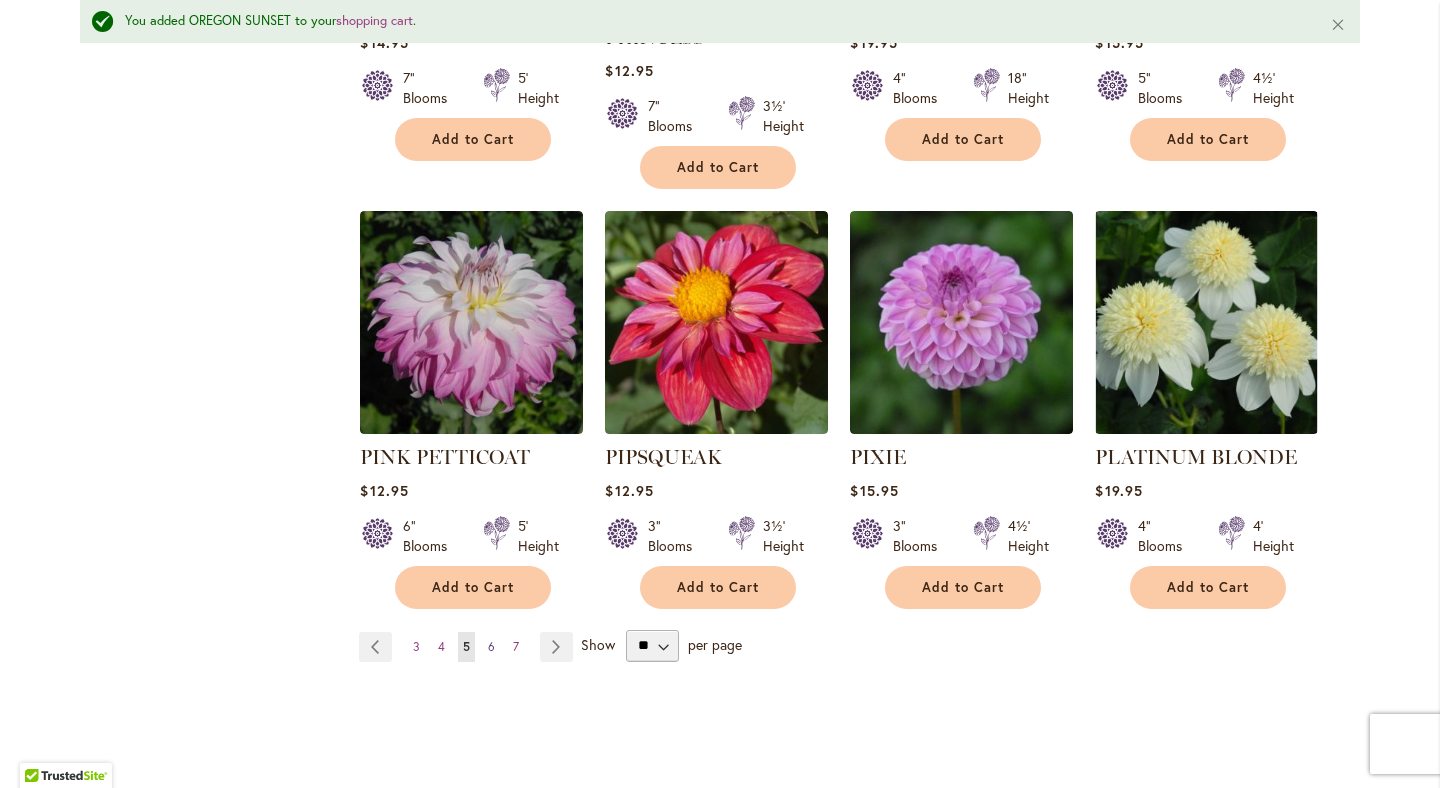 click on "6" at bounding box center [491, 646] 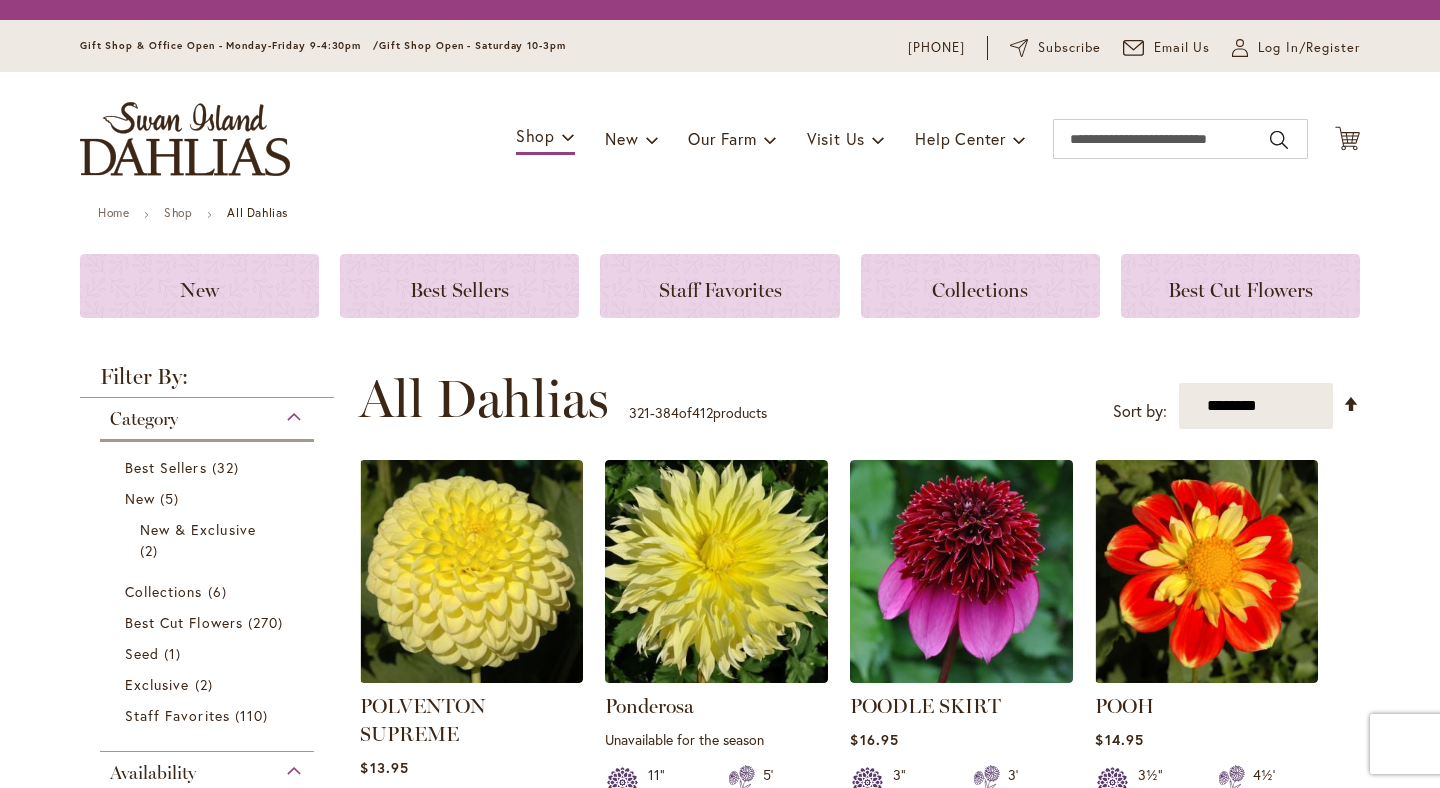 scroll, scrollTop: 0, scrollLeft: 0, axis: both 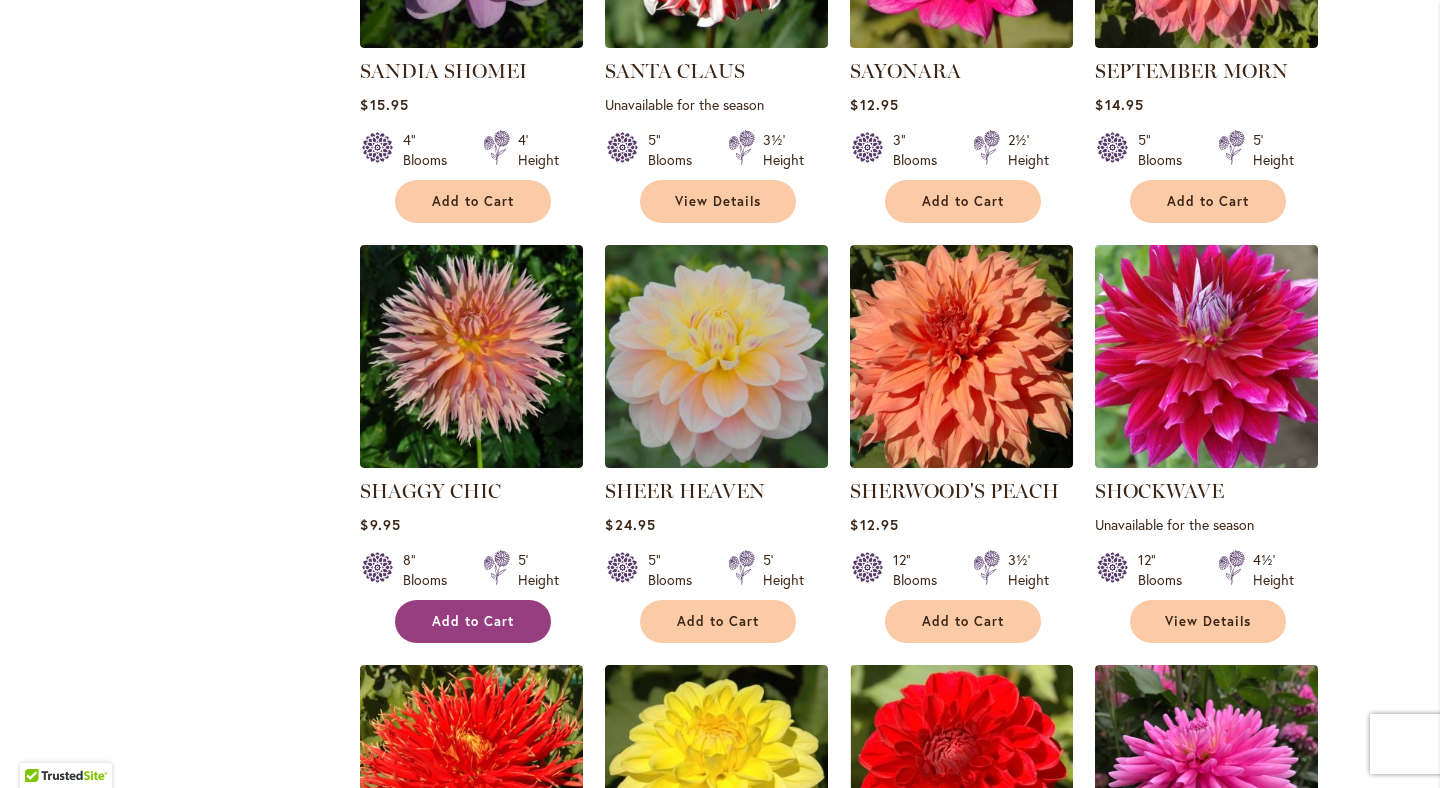 click on "Add to Cart" at bounding box center (473, 621) 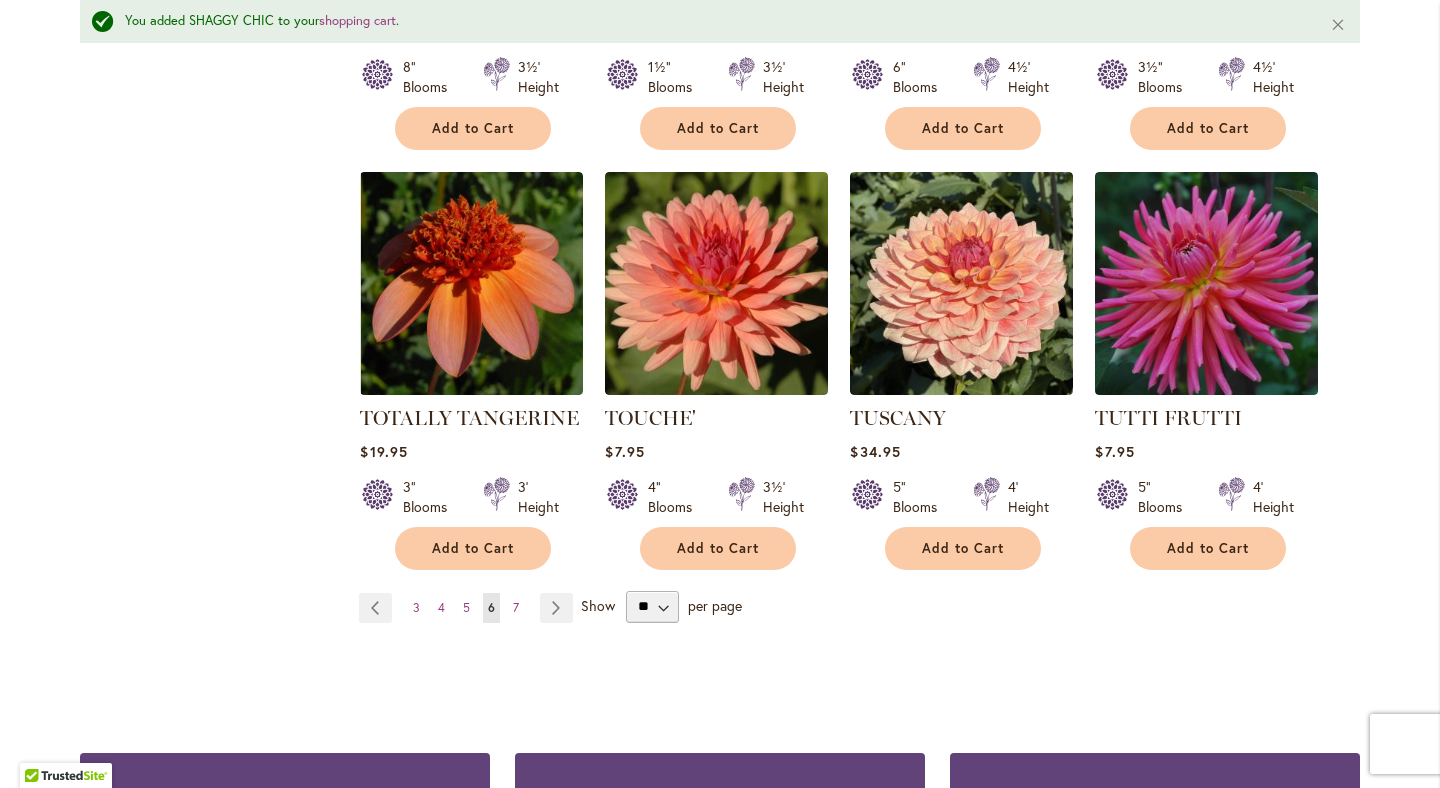 scroll, scrollTop: 6737, scrollLeft: 0, axis: vertical 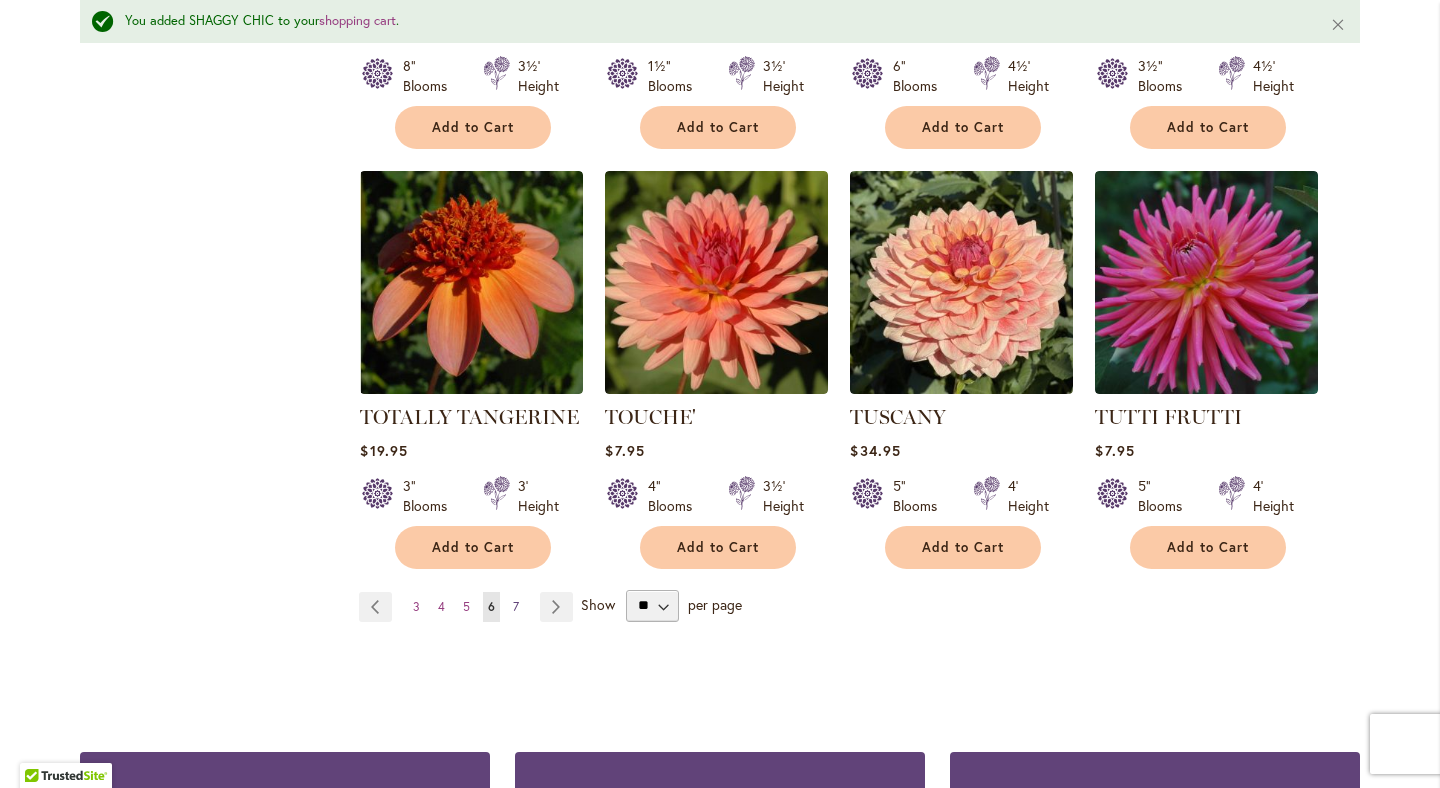 click on "Page
7" at bounding box center (516, 607) 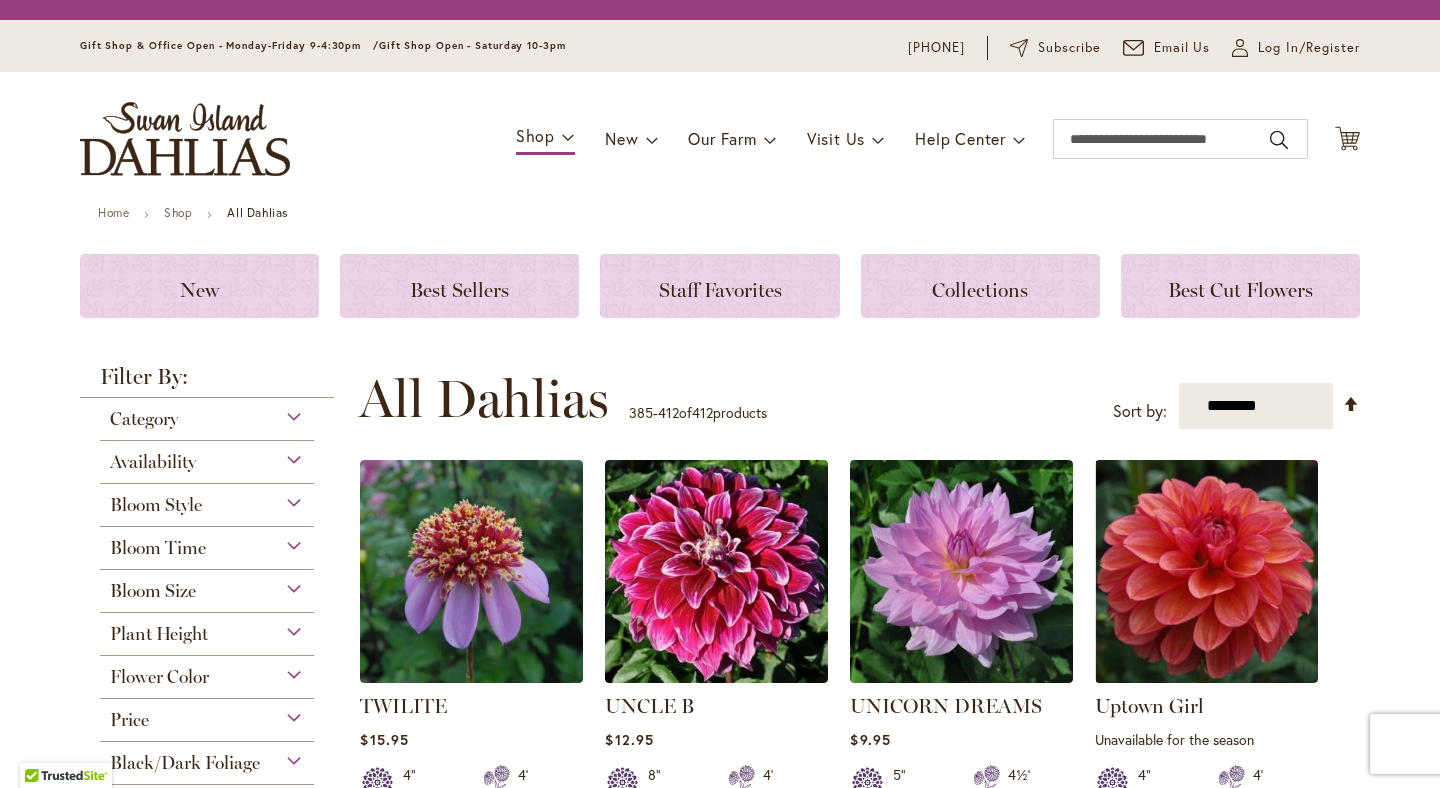 scroll, scrollTop: 0, scrollLeft: 0, axis: both 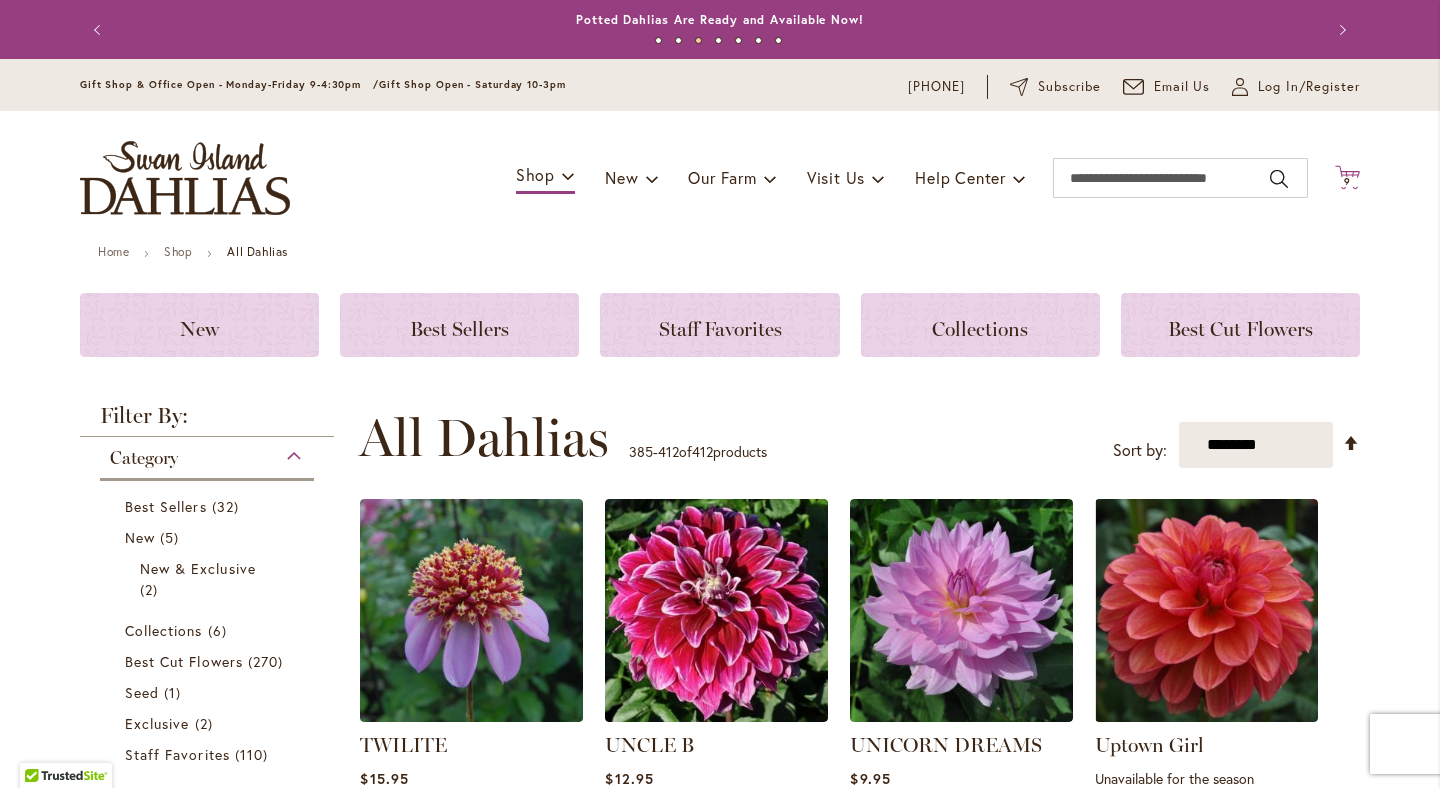 click on "Cart
.cls-1 {
fill: #231f20;
}" 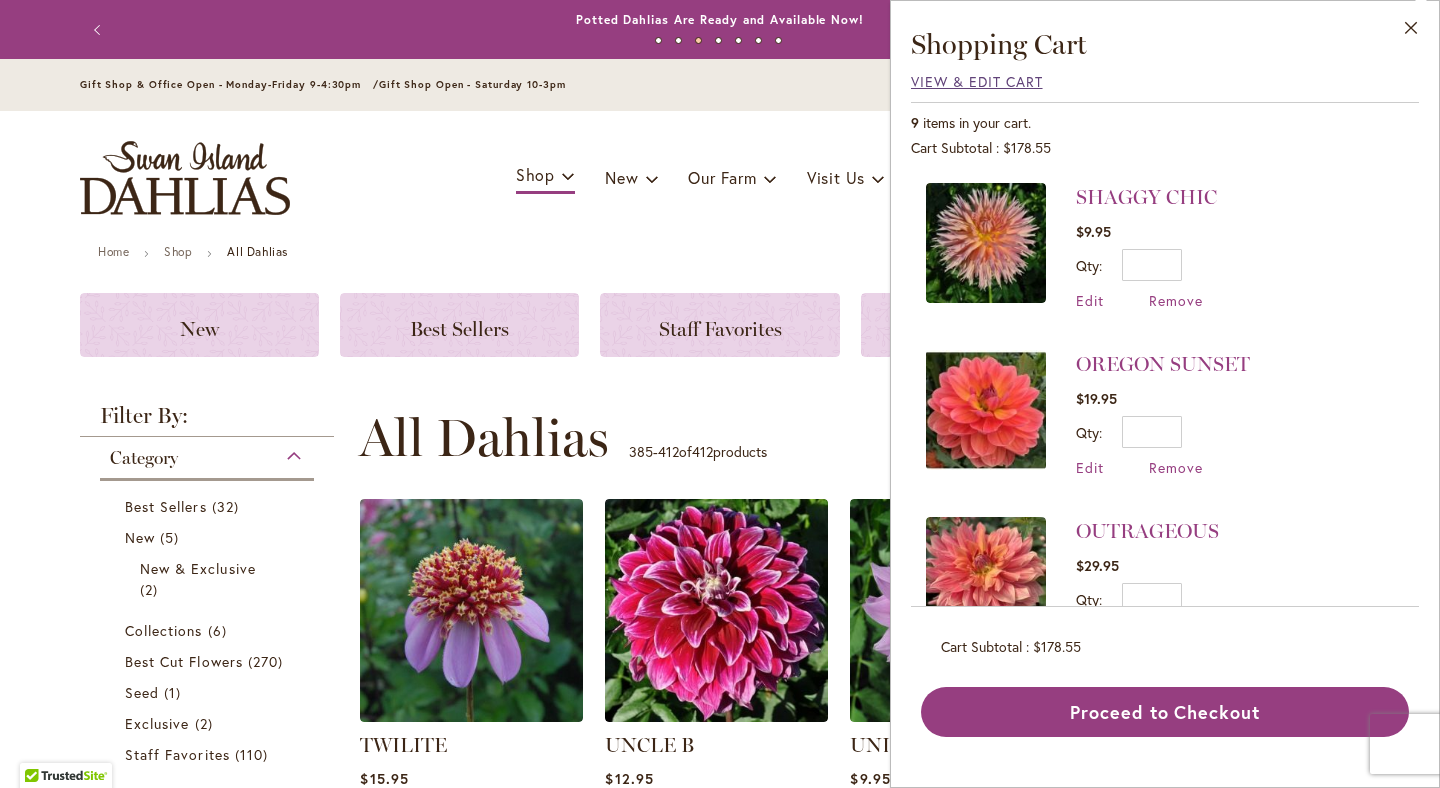 click on "View & Edit Cart" at bounding box center (977, 81) 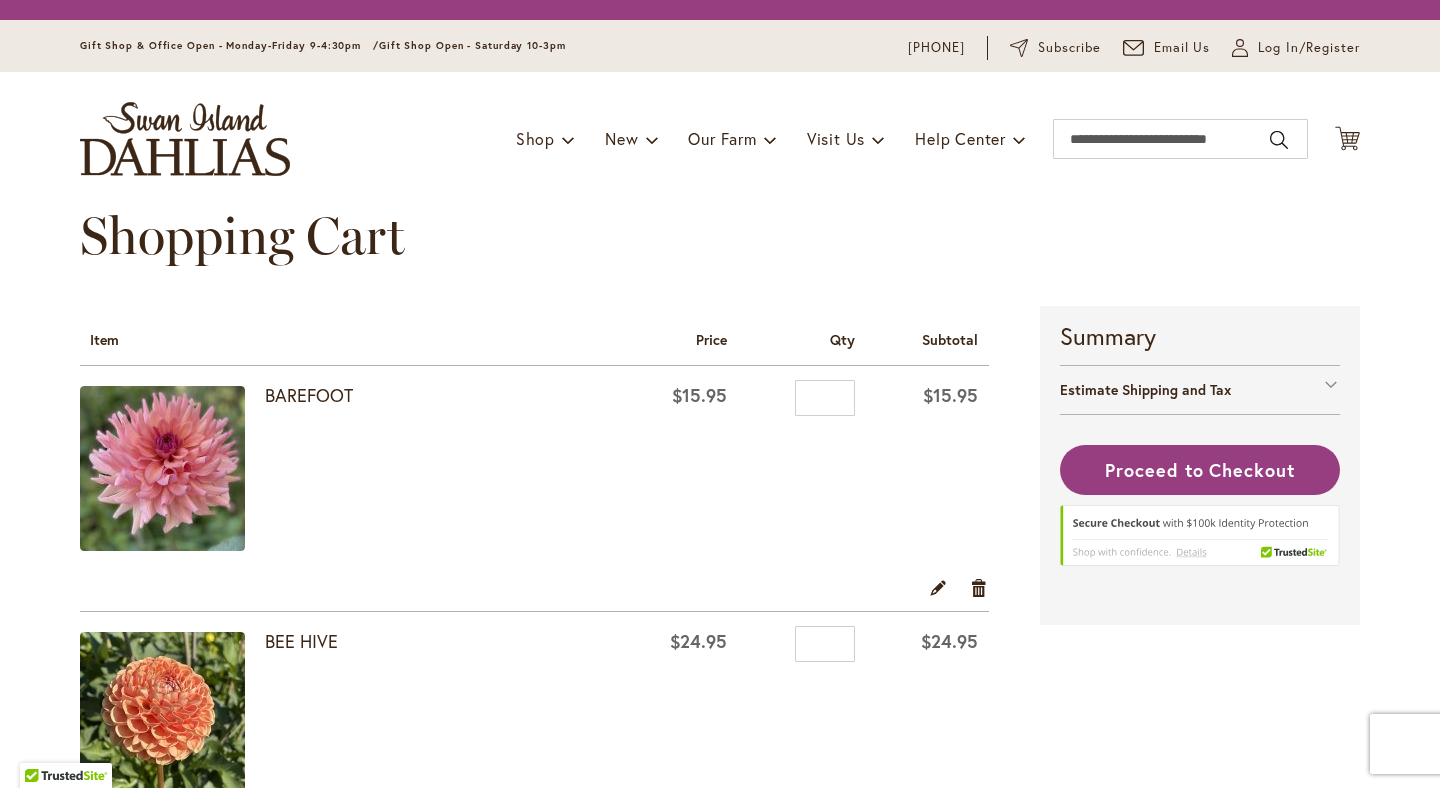scroll, scrollTop: 0, scrollLeft: 0, axis: both 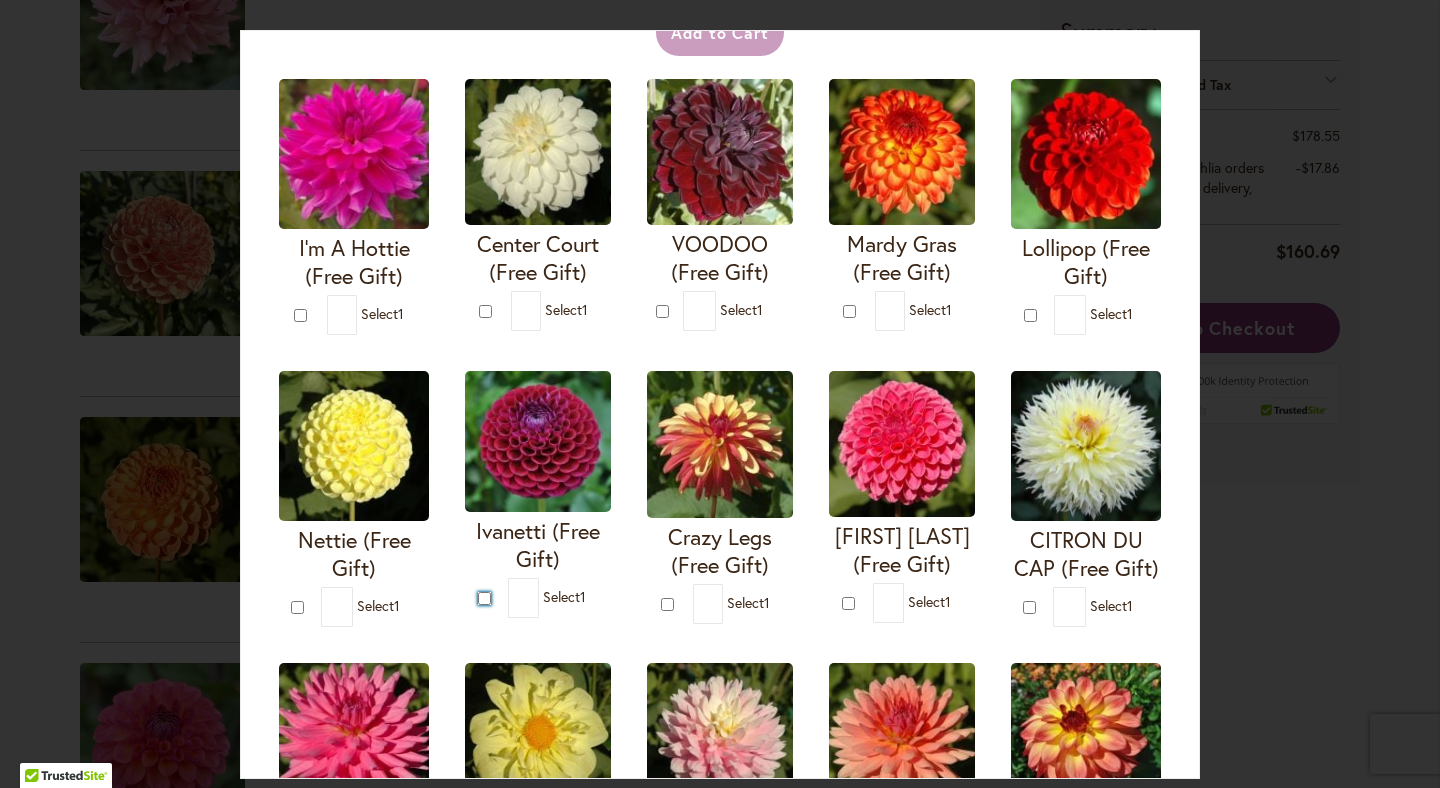 type on "*" 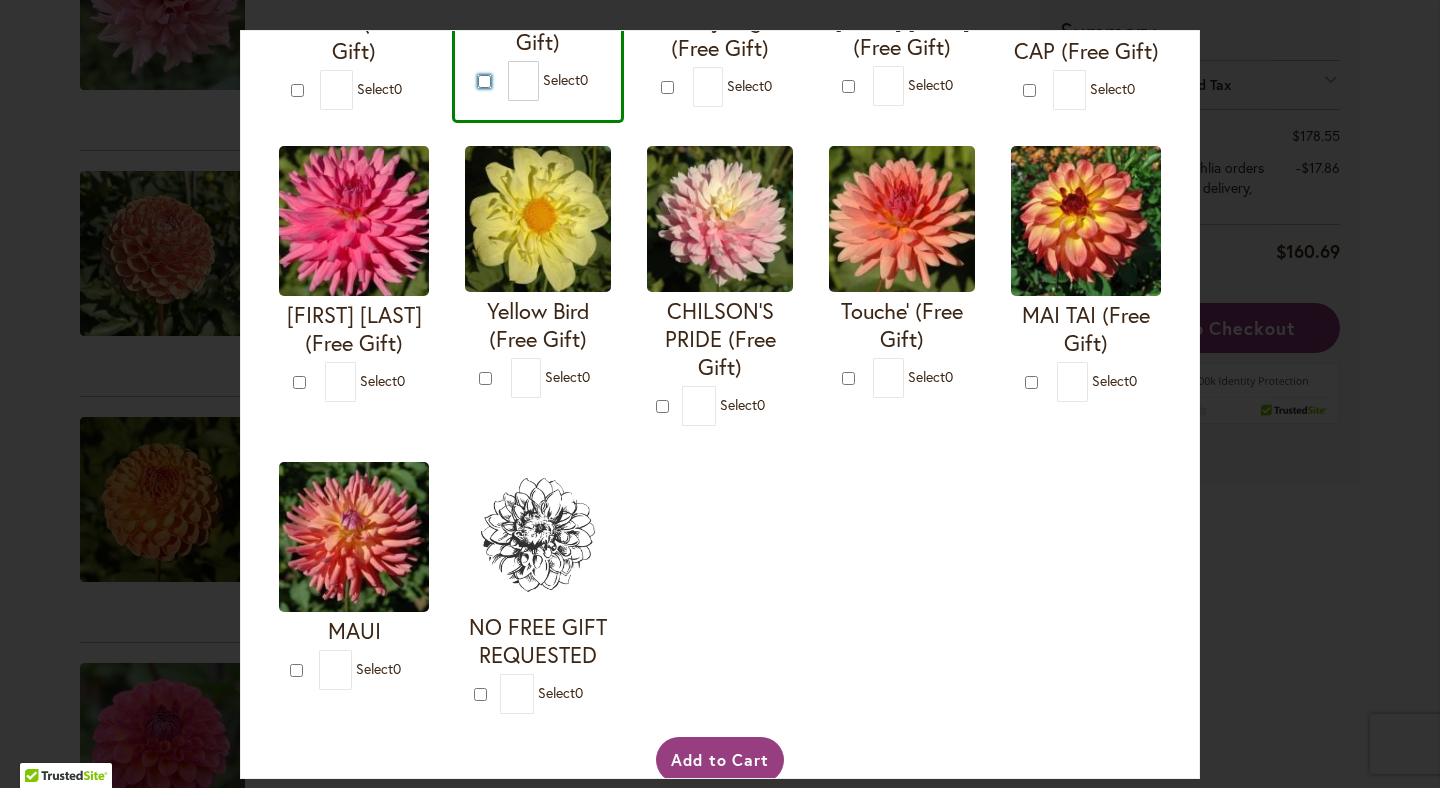 scroll, scrollTop: 712, scrollLeft: 0, axis: vertical 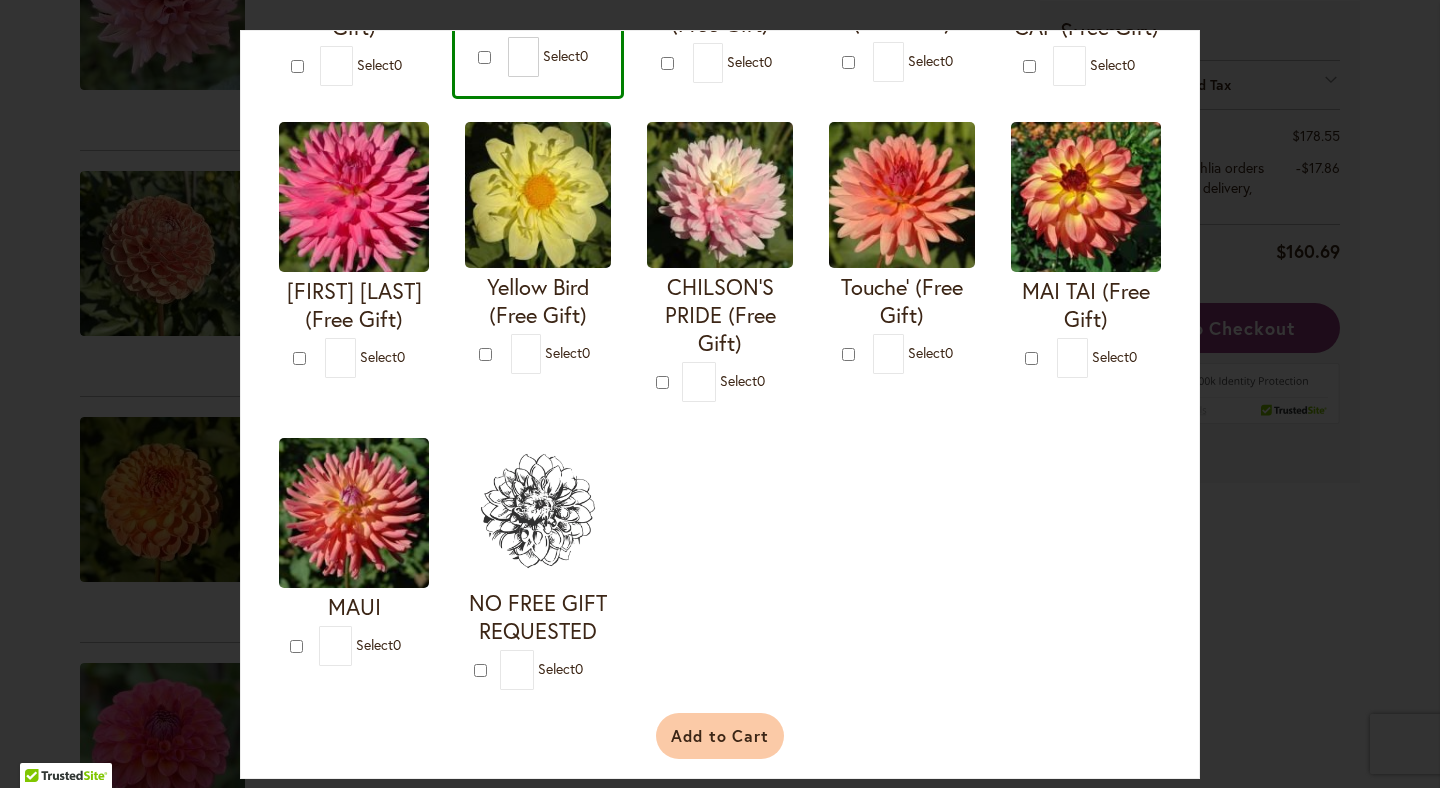 click on "Add to Cart" at bounding box center [720, 736] 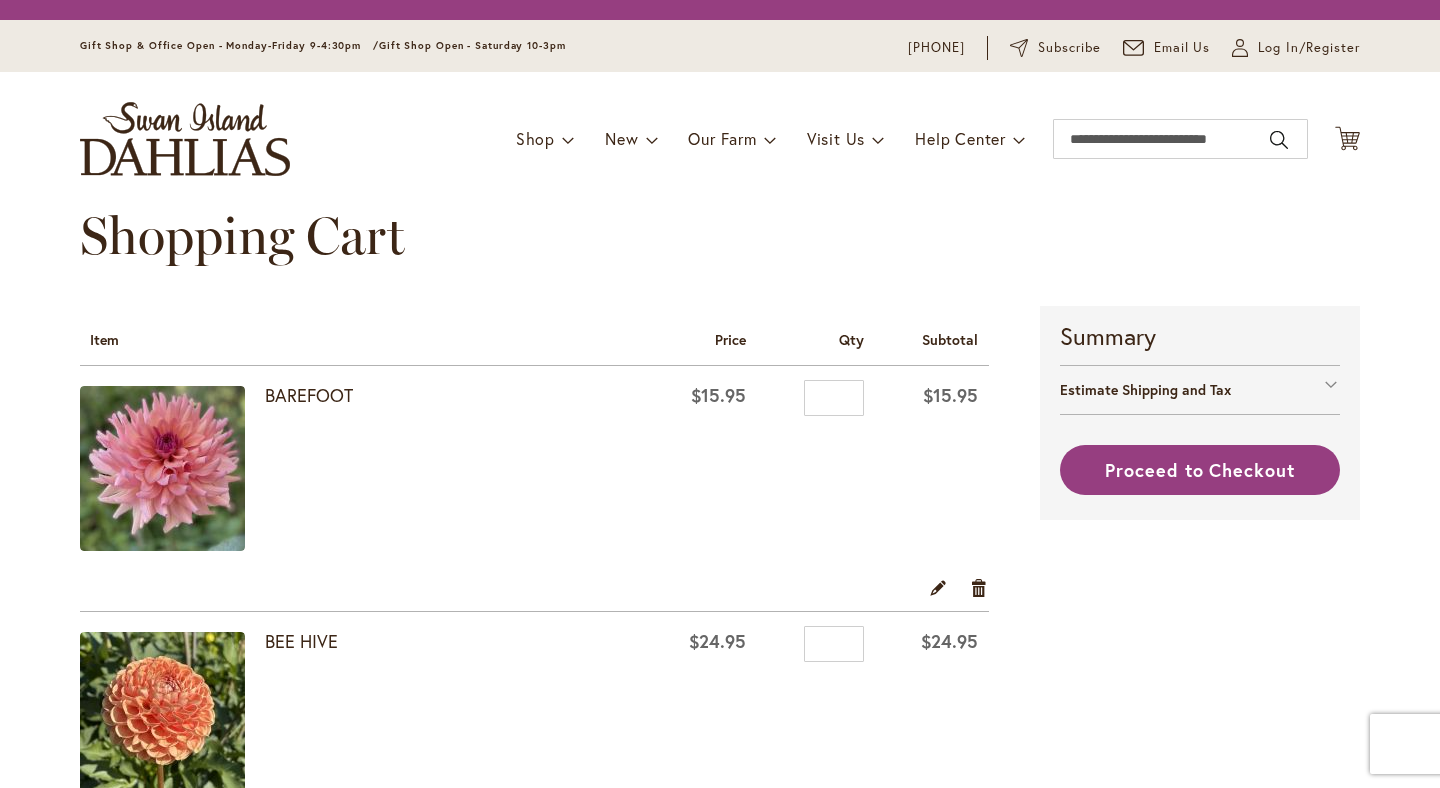 scroll, scrollTop: 0, scrollLeft: 0, axis: both 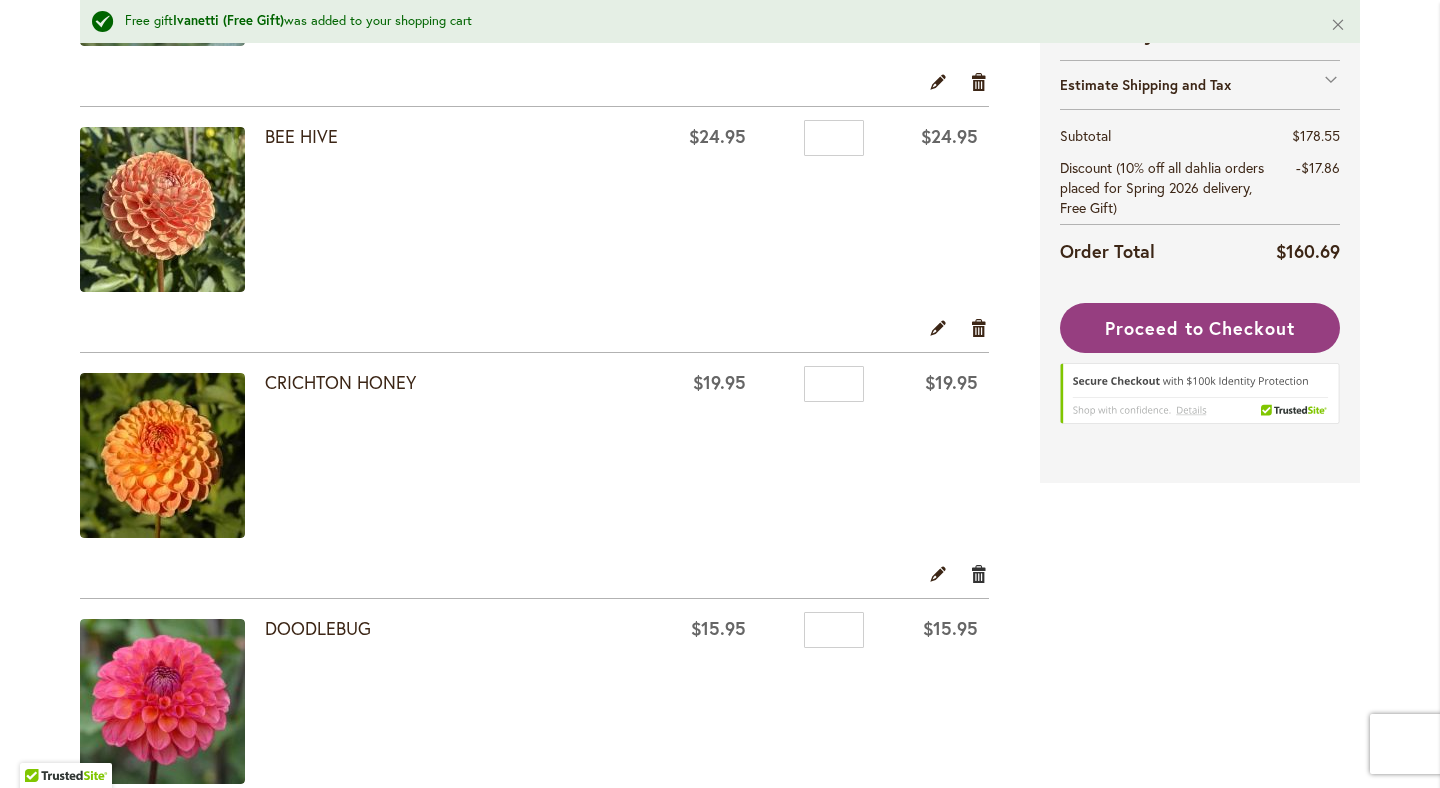 click on "Remove item" at bounding box center [979, 574] 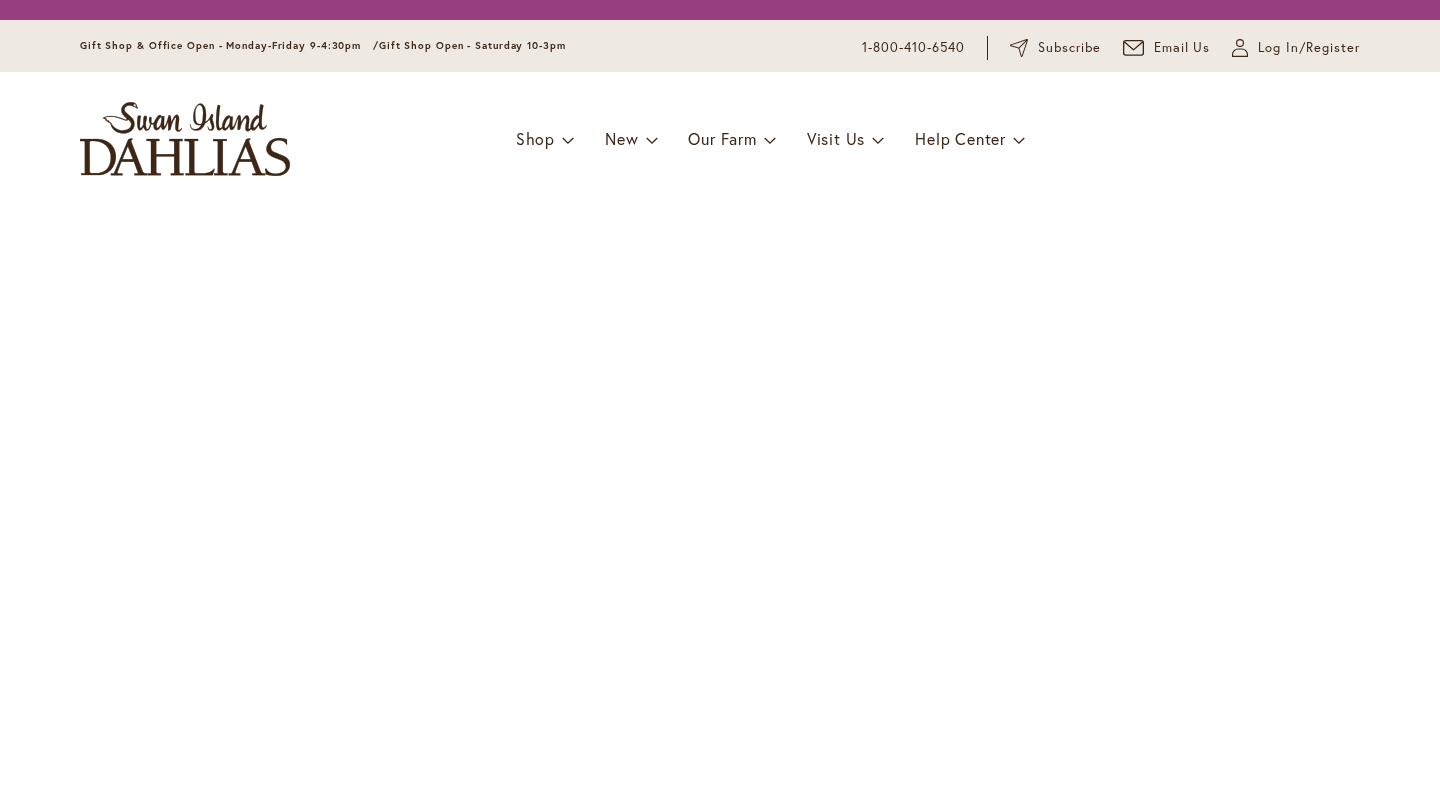 scroll, scrollTop: 0, scrollLeft: 0, axis: both 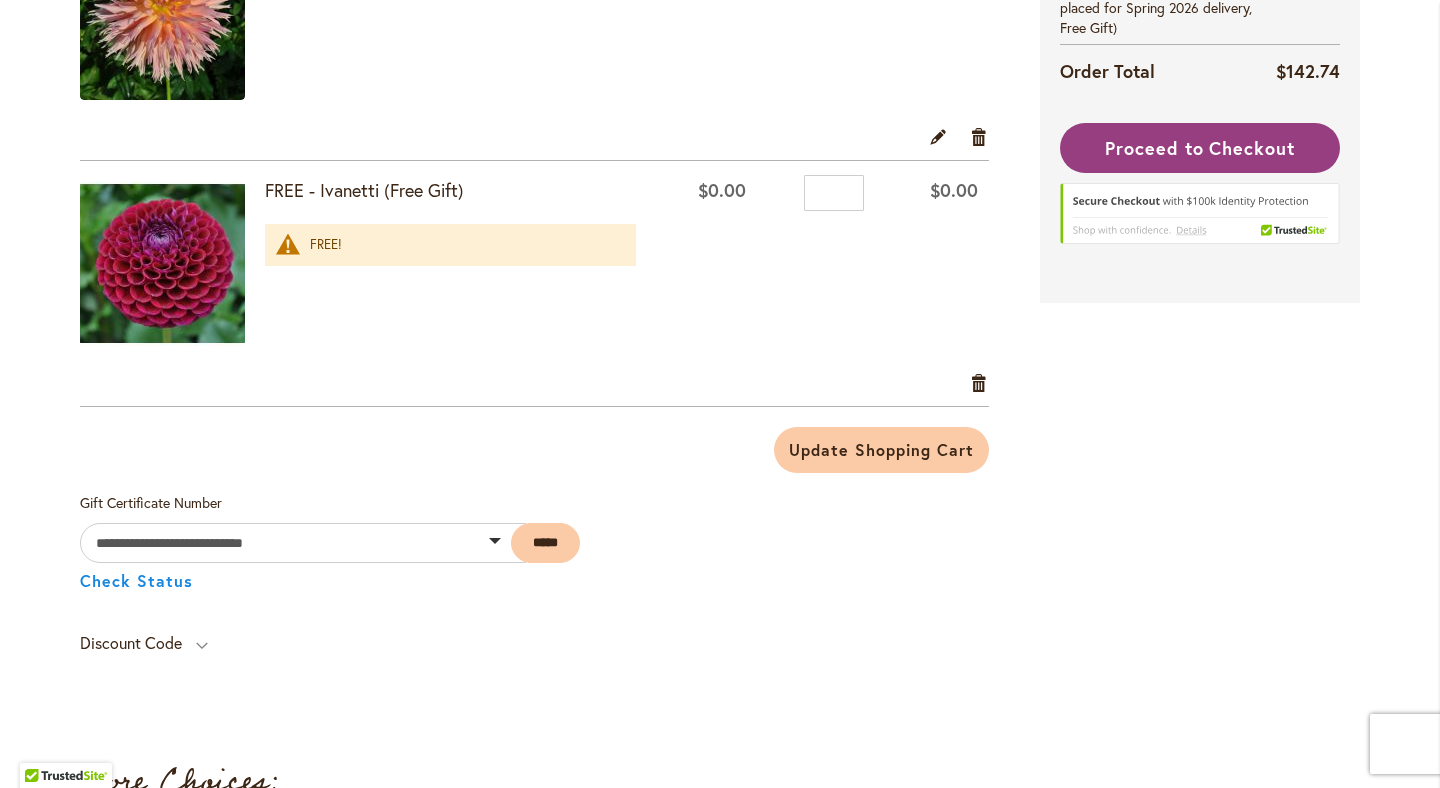 click on "Remove item" at bounding box center [979, -110] 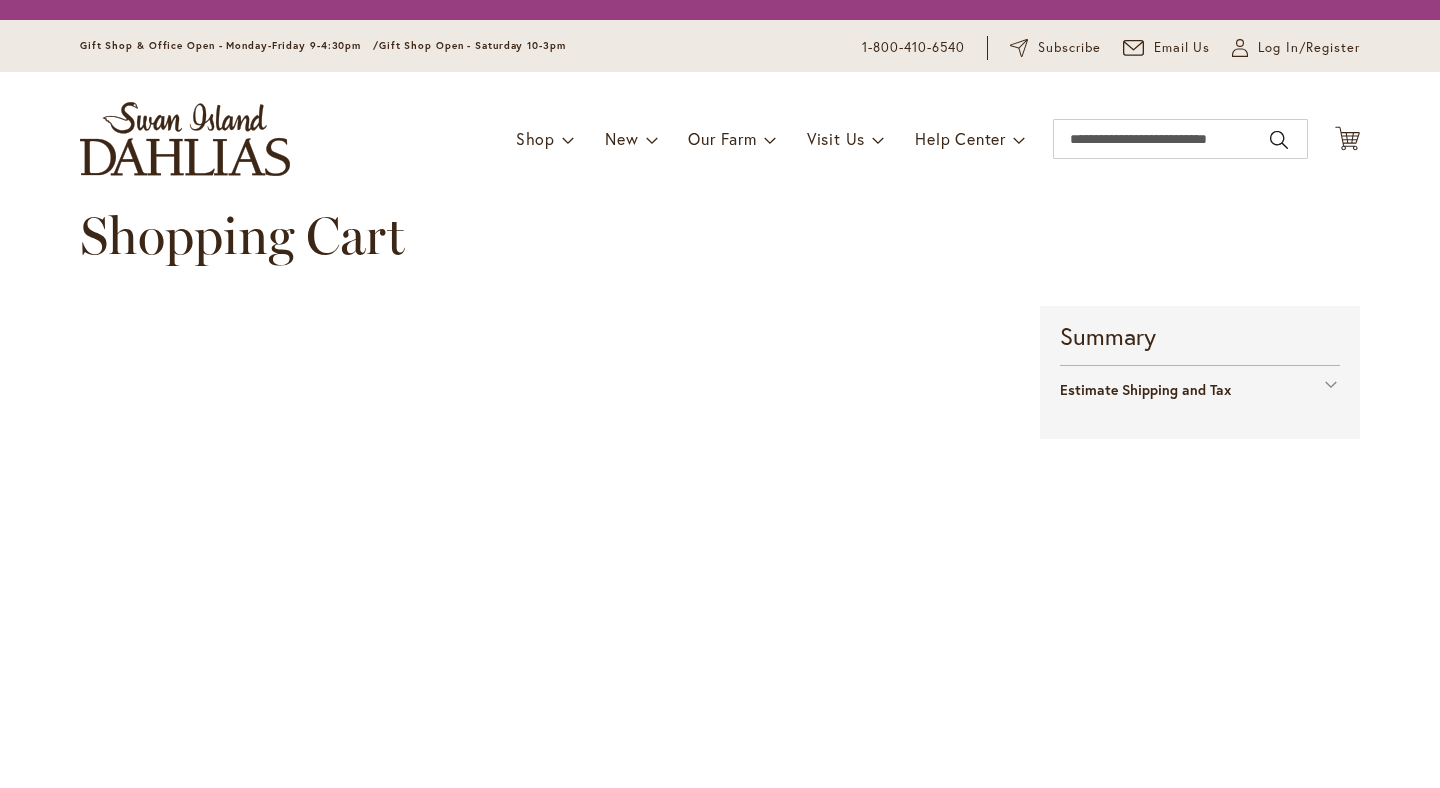 scroll, scrollTop: 0, scrollLeft: 0, axis: both 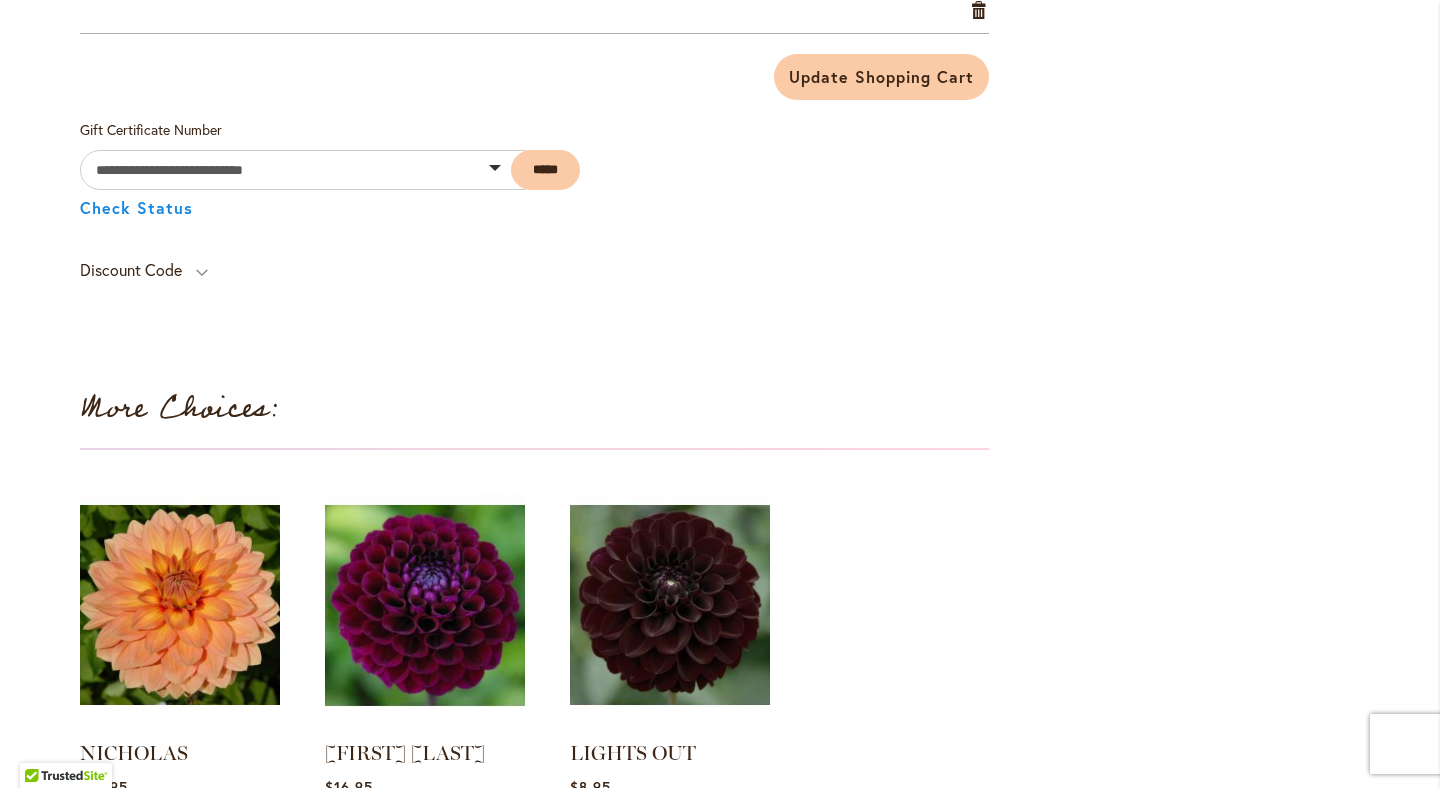 click on "Remove item" at bounding box center [979, -197] 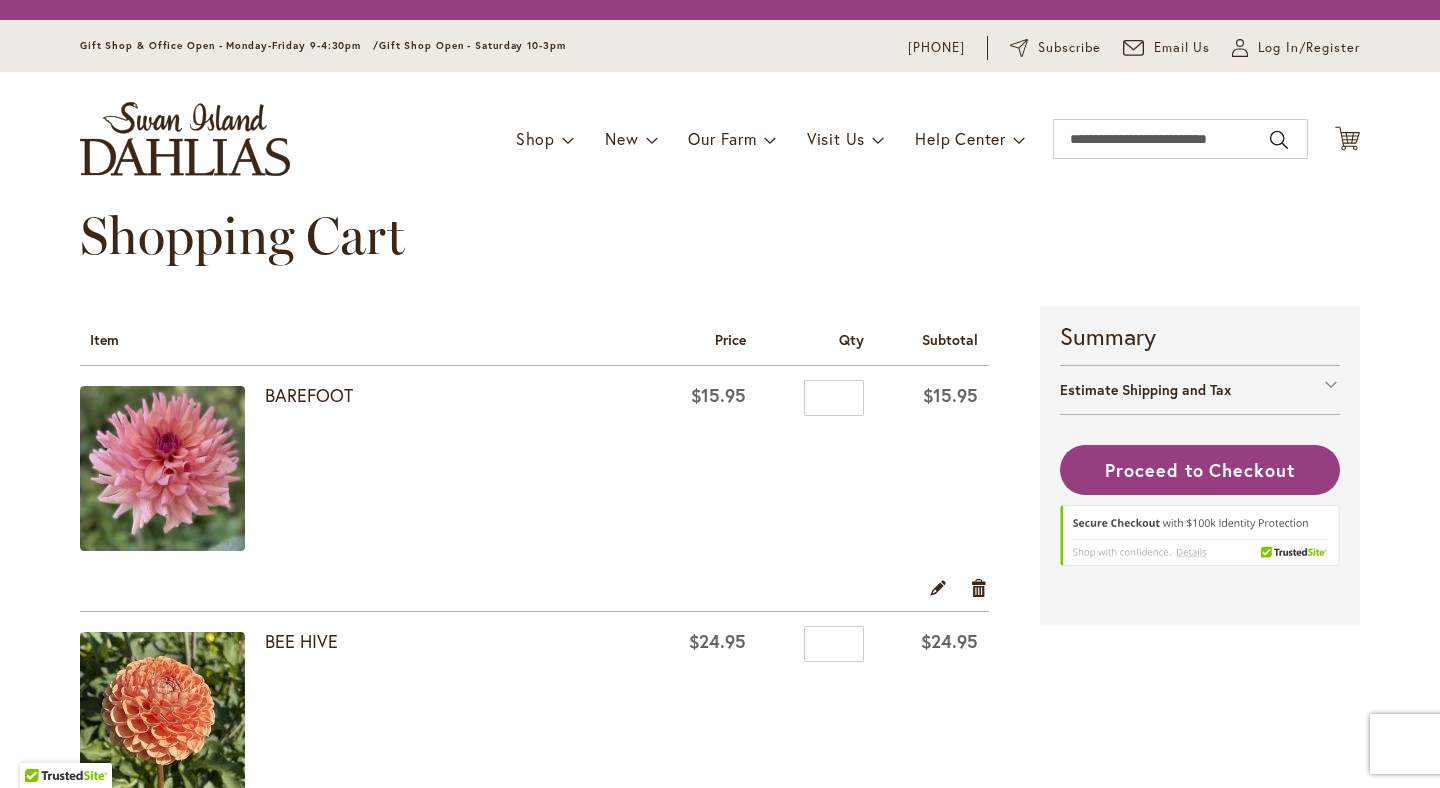 scroll, scrollTop: 0, scrollLeft: 0, axis: both 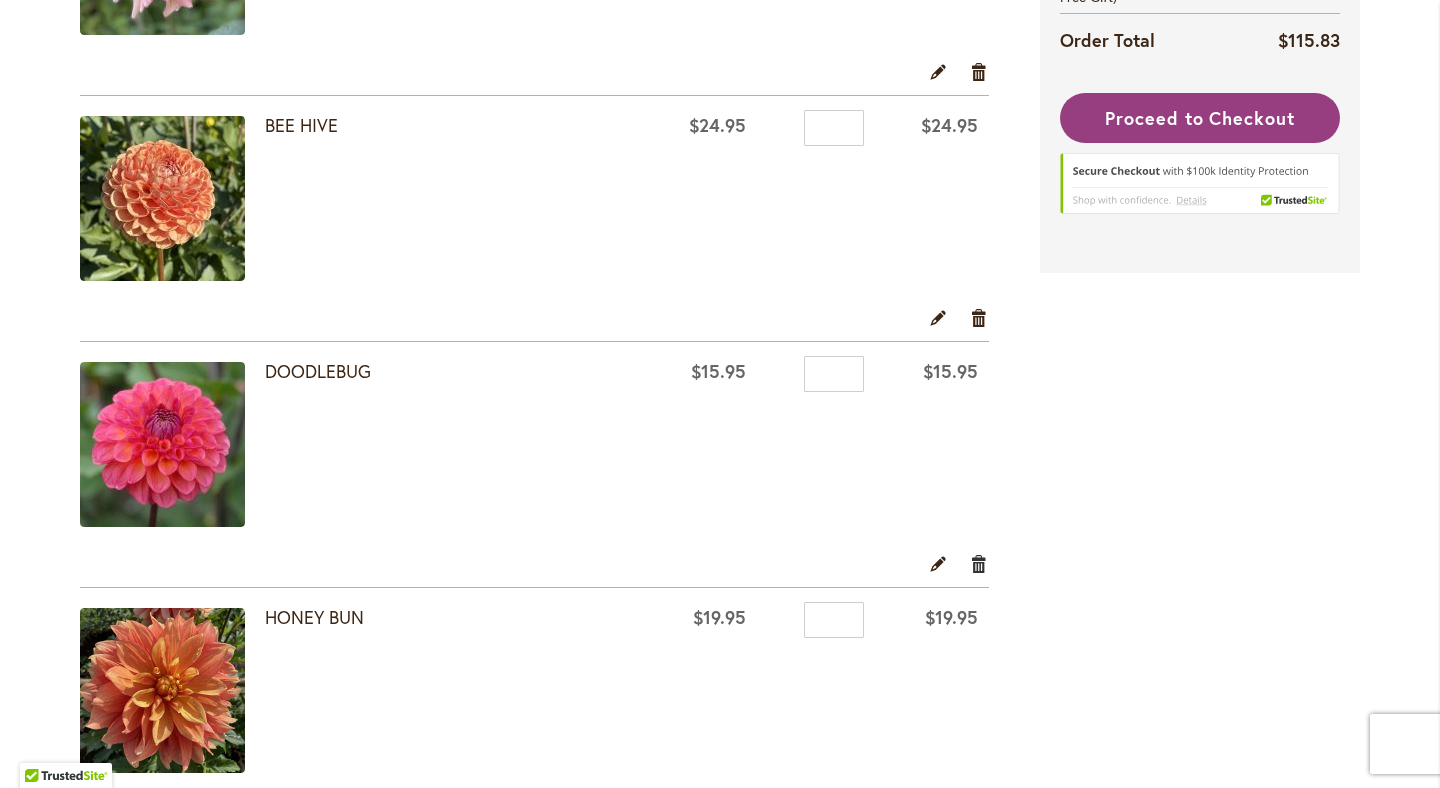 click on "Remove item" at bounding box center [979, 563] 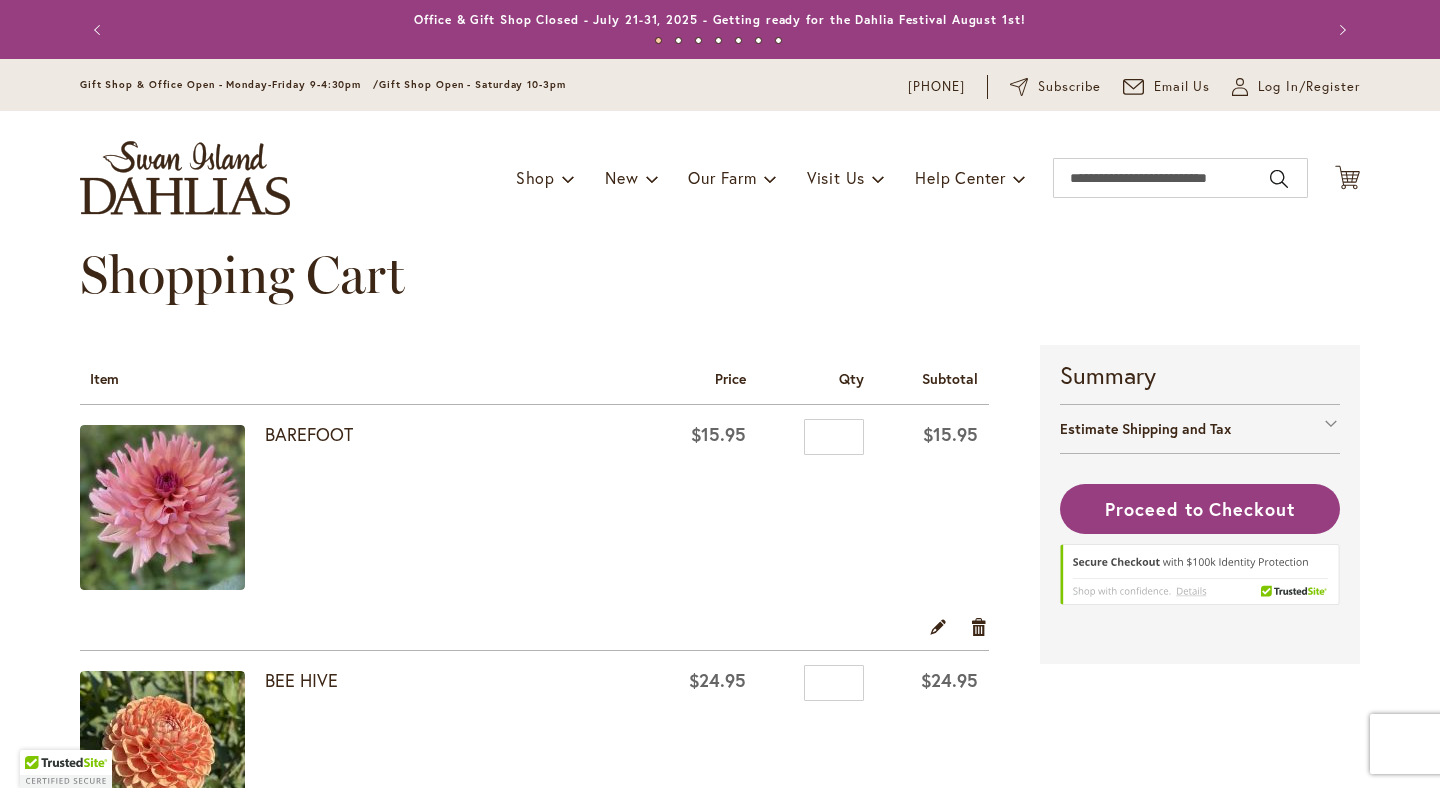 scroll, scrollTop: 0, scrollLeft: 0, axis: both 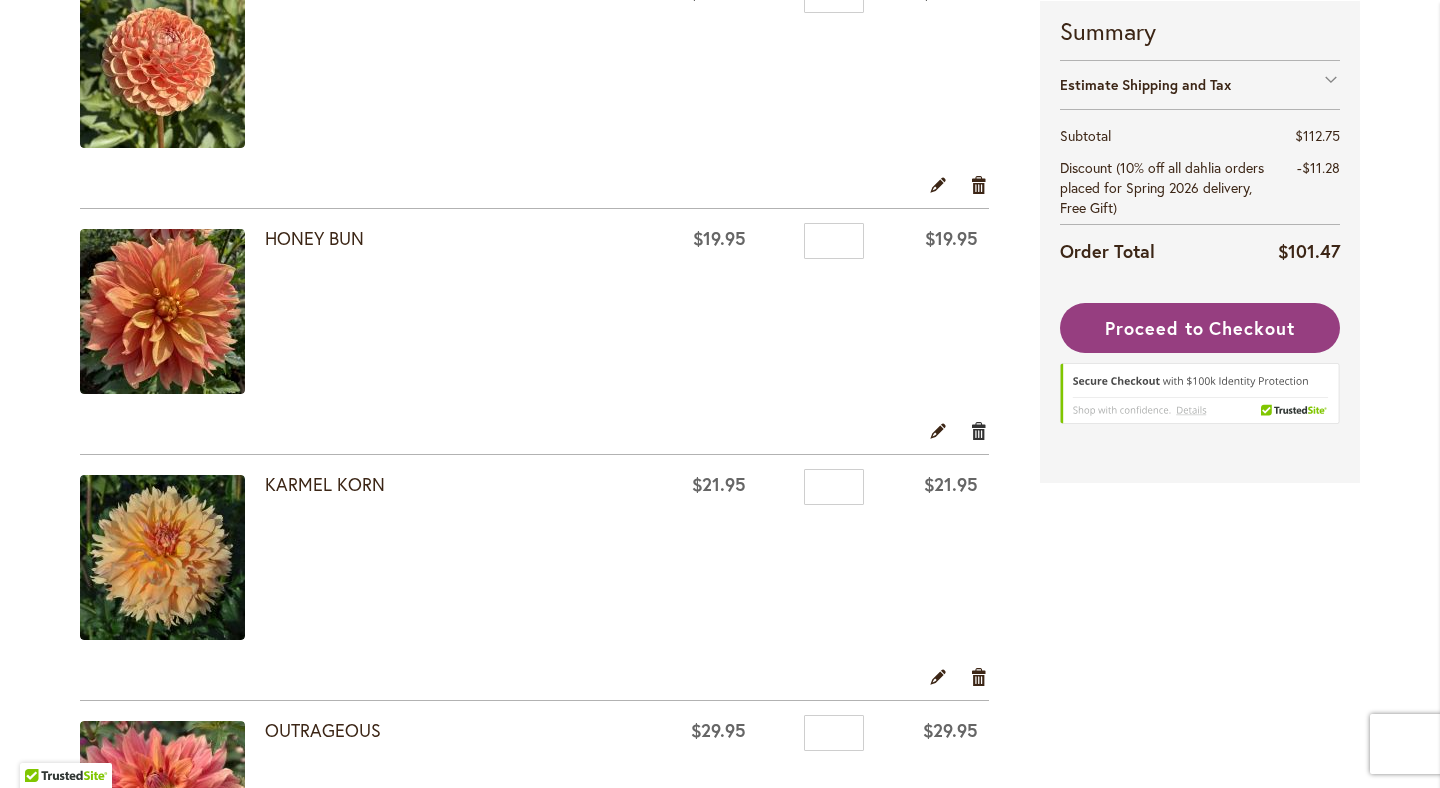 click on "Remove item" at bounding box center (979, 430) 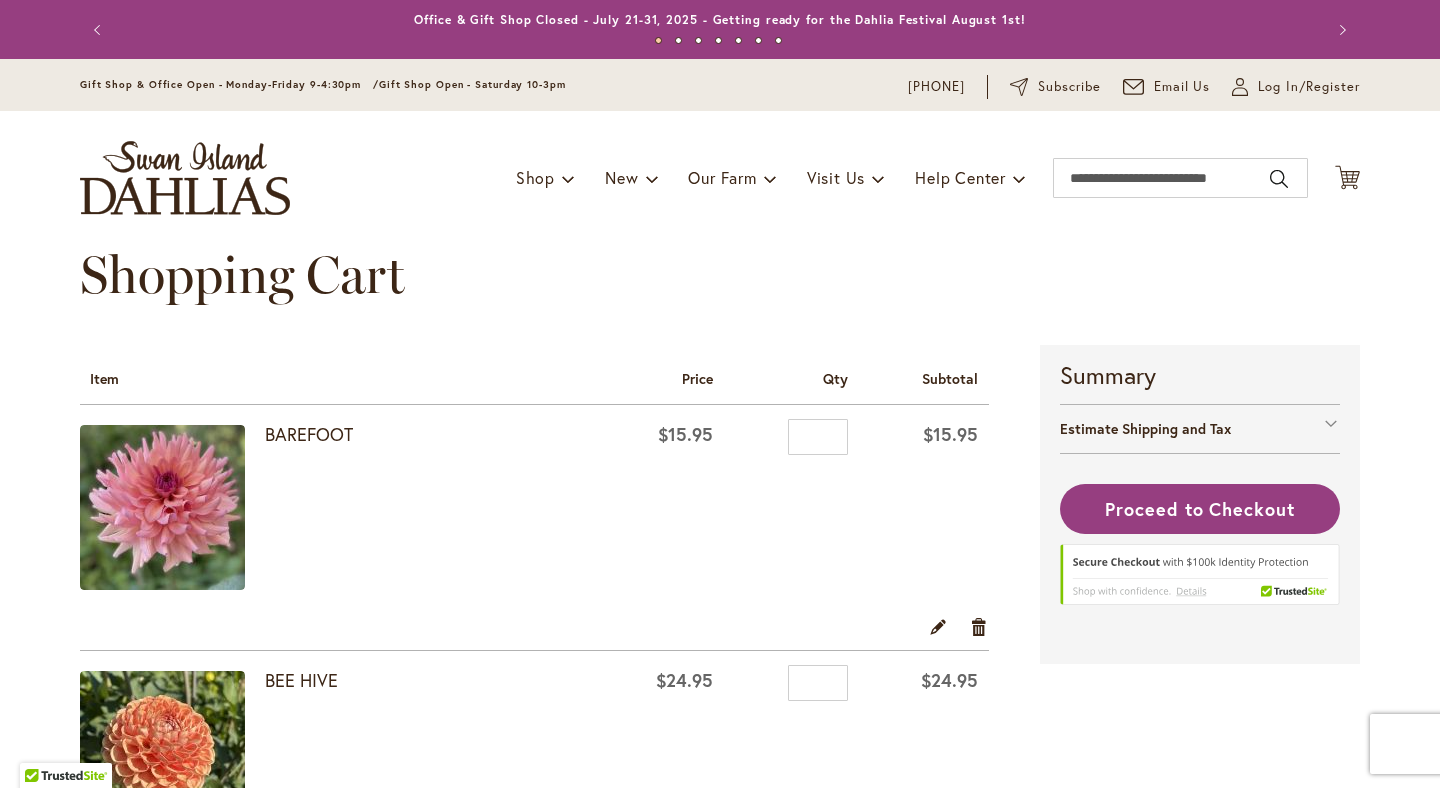 scroll, scrollTop: 0, scrollLeft: 0, axis: both 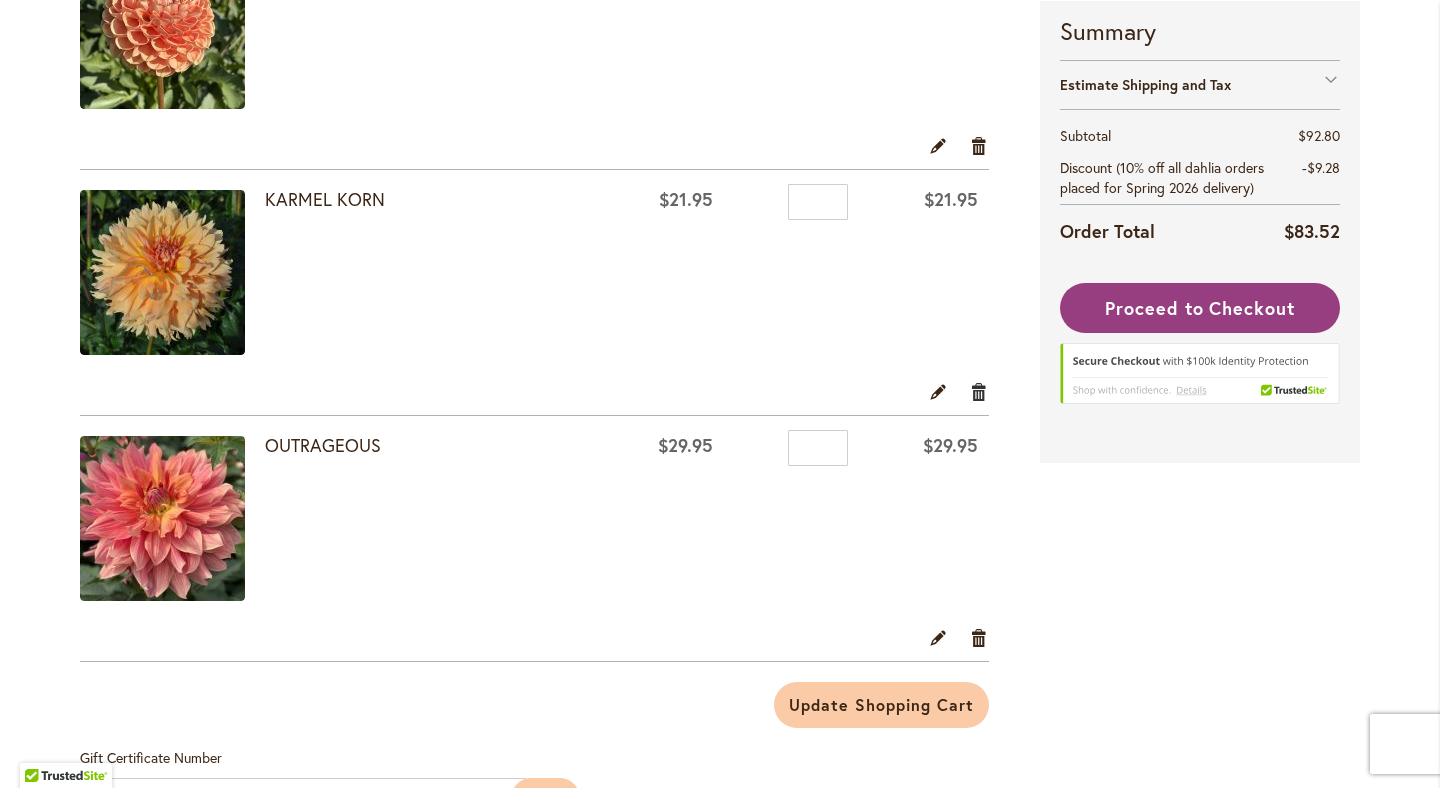 click on "Remove item" at bounding box center [979, 391] 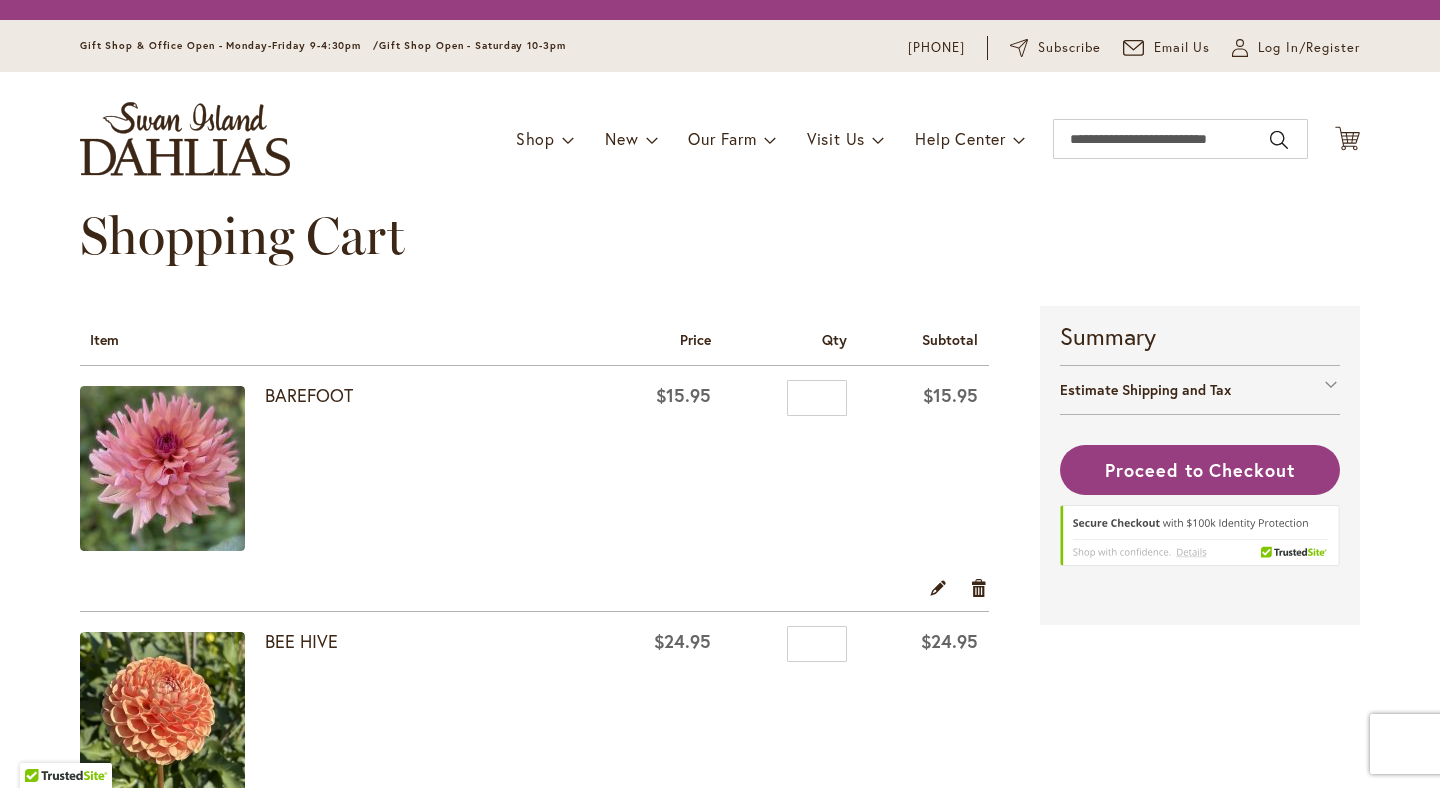 scroll, scrollTop: 0, scrollLeft: 0, axis: both 